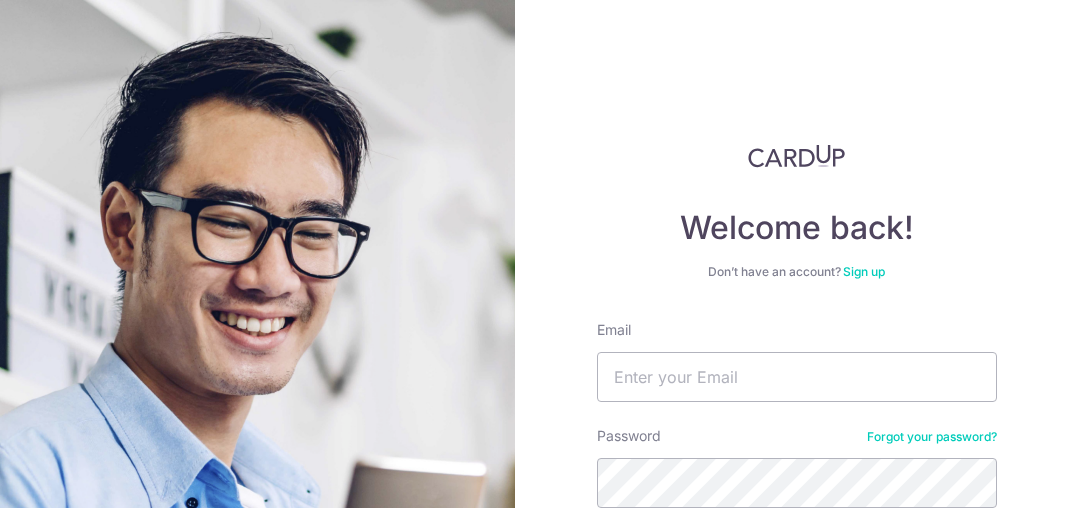 scroll, scrollTop: 0, scrollLeft: 0, axis: both 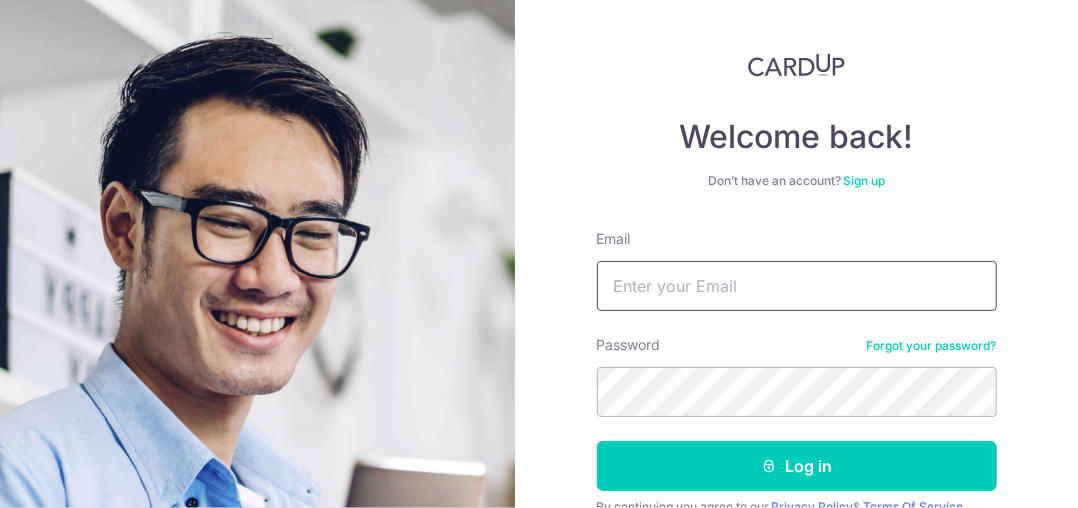 click on "Email" at bounding box center (797, 286) 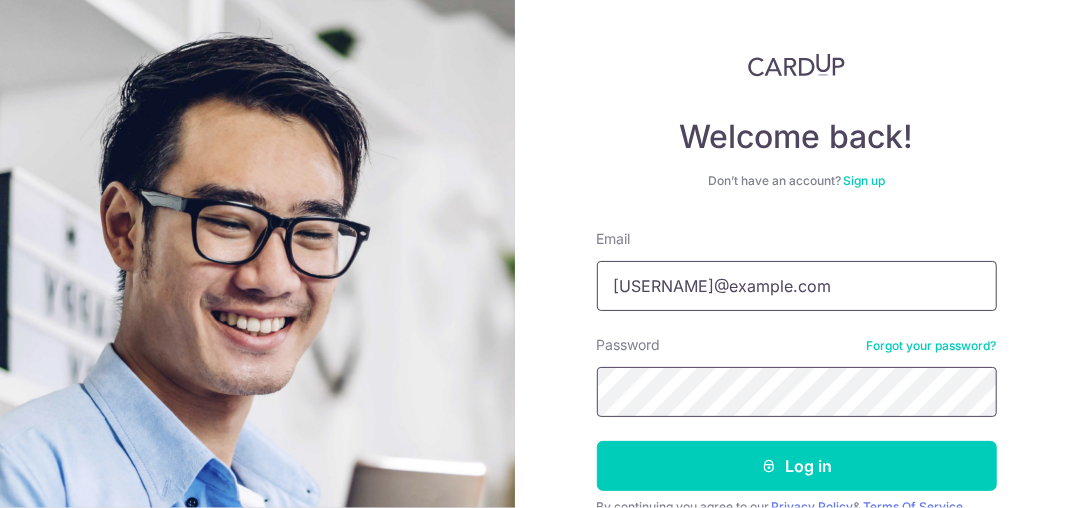 click on "Log in" at bounding box center [797, 466] 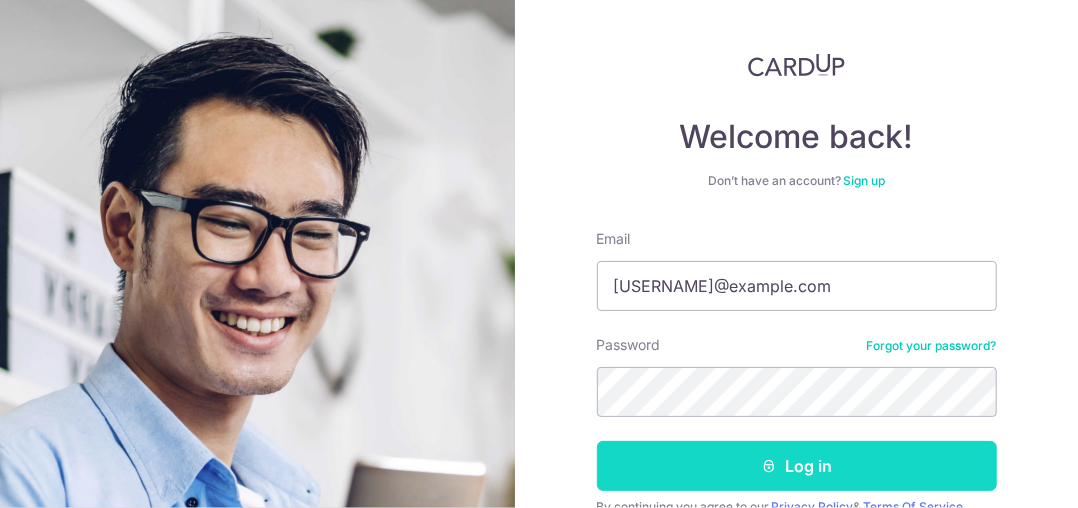 click on "Log in" at bounding box center (797, 466) 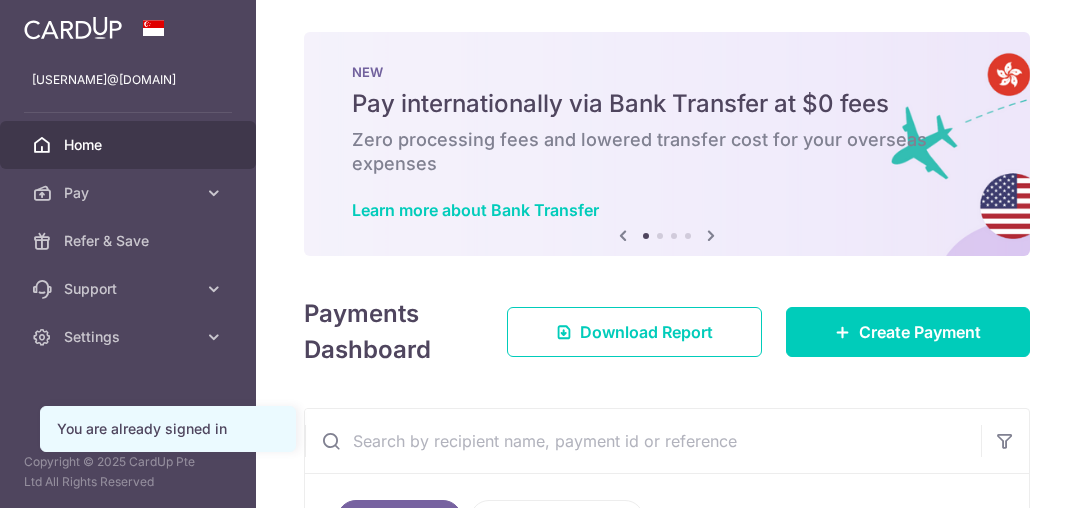 scroll, scrollTop: 0, scrollLeft: 0, axis: both 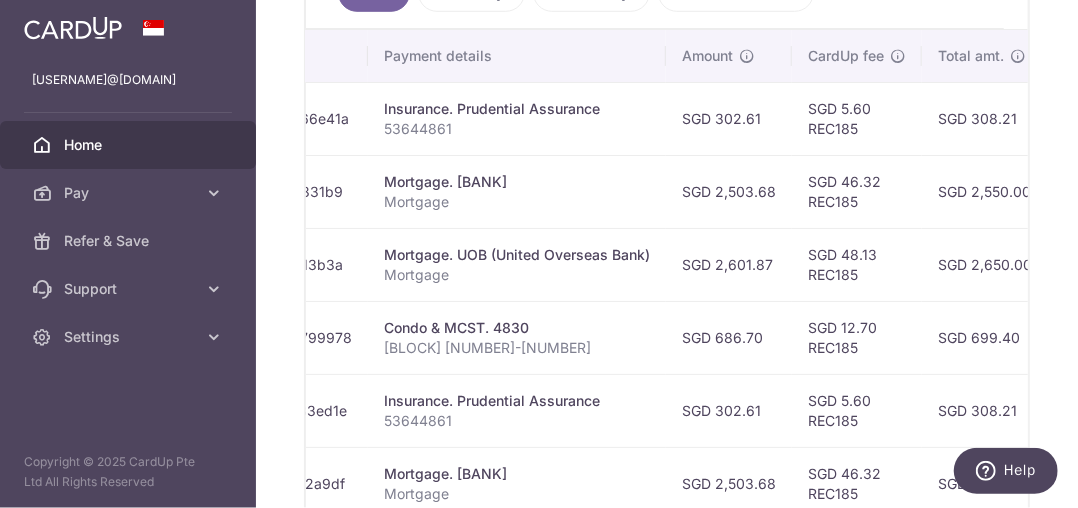click on "Condo & MCST. 4830" at bounding box center (517, 328) 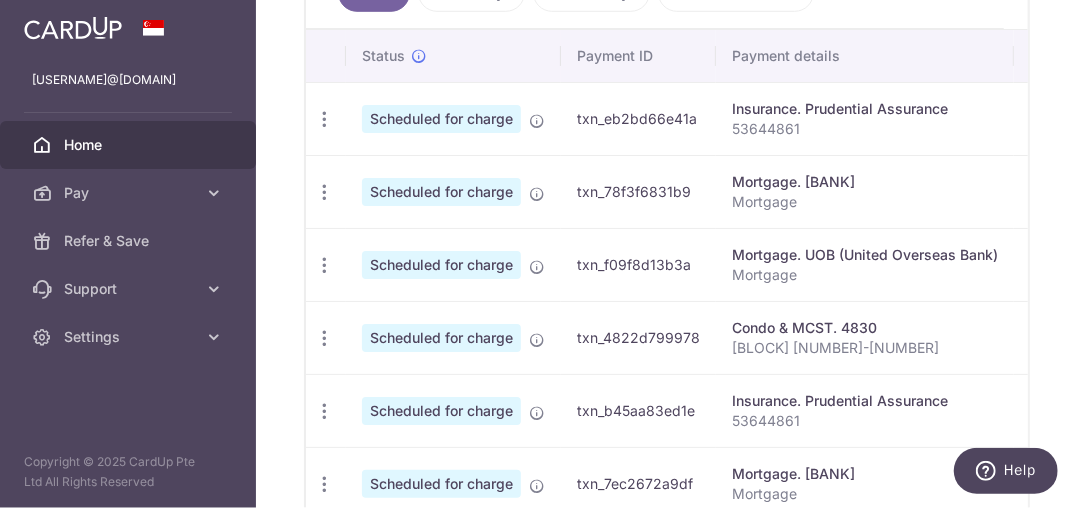 scroll, scrollTop: 0, scrollLeft: 0, axis: both 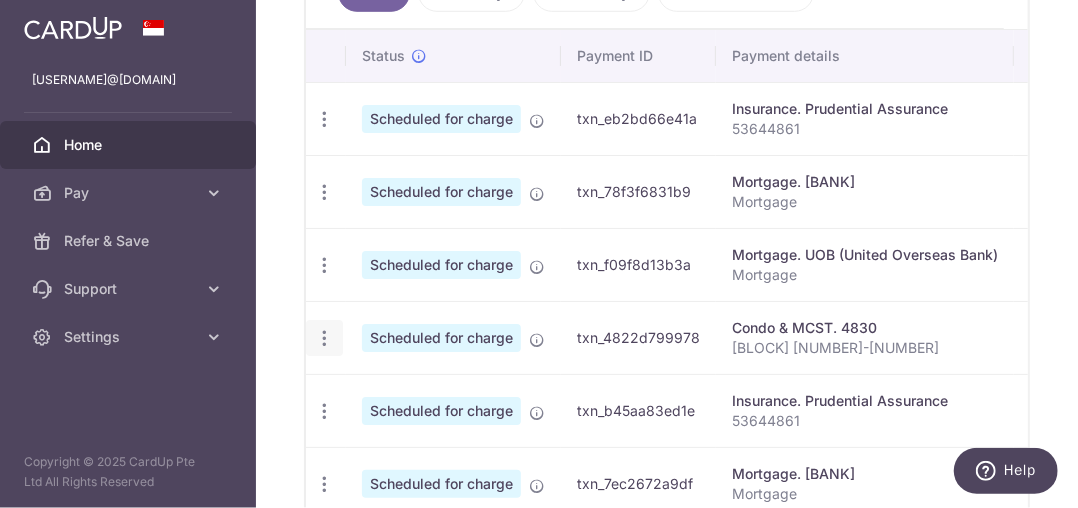 click at bounding box center (324, 119) 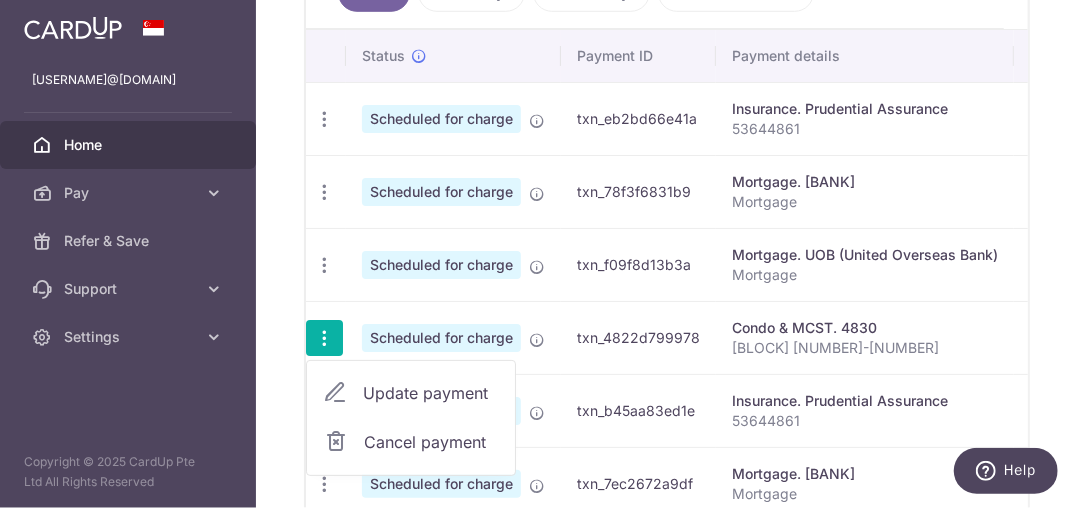 click on "Update payment" at bounding box center [411, 393] 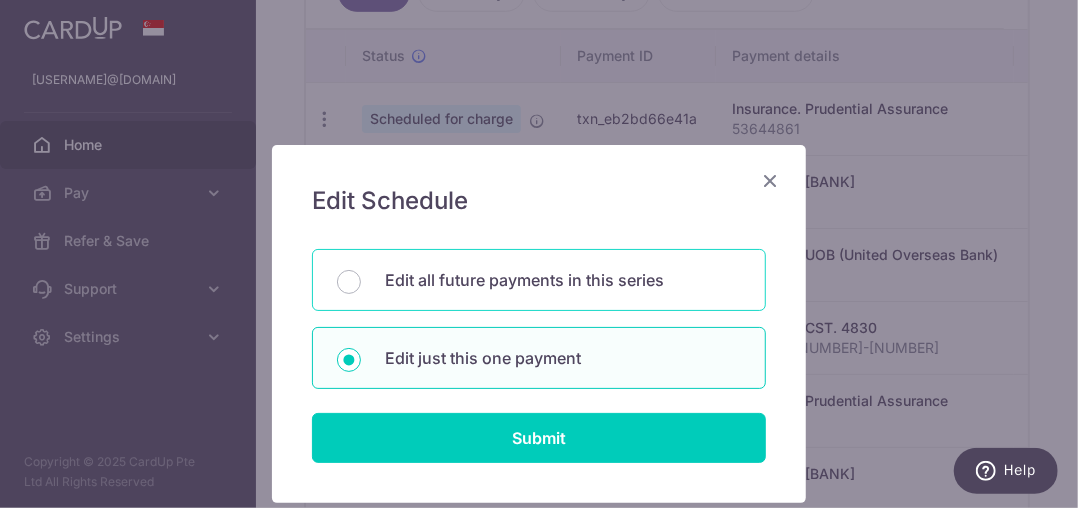 click on "Edit all future payments in this series" at bounding box center (563, 280) 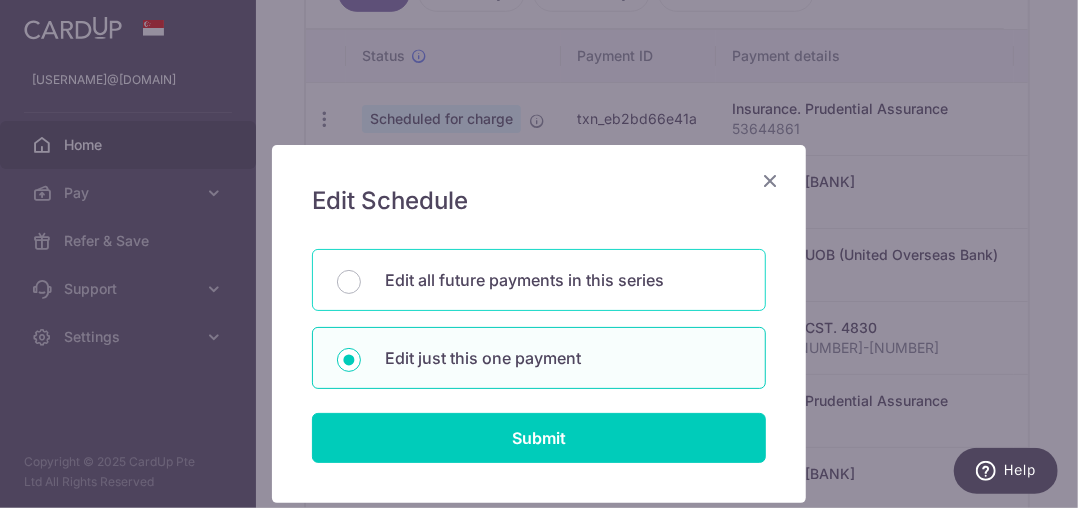 click on "Edit all future payments in this series" at bounding box center (349, 282) 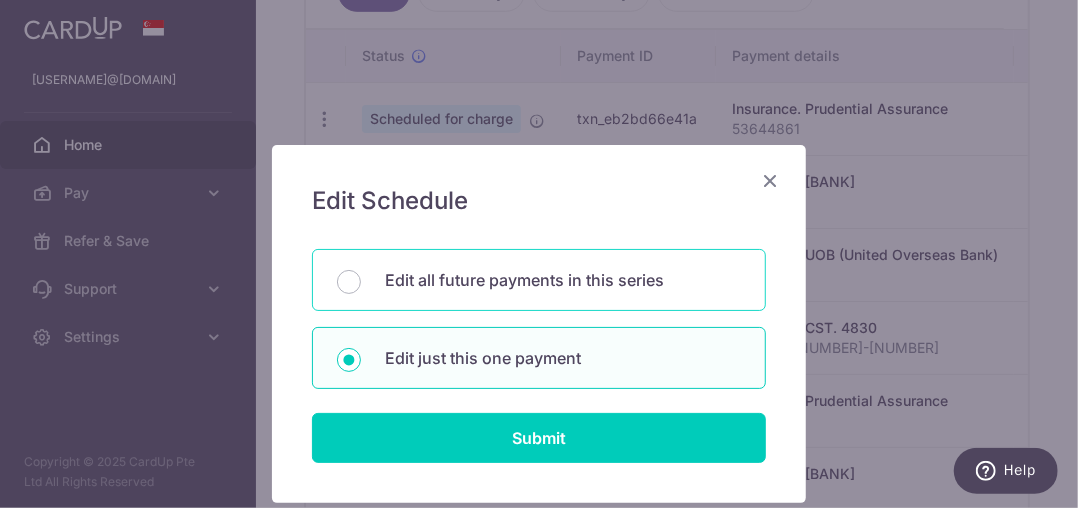 radio on "true" 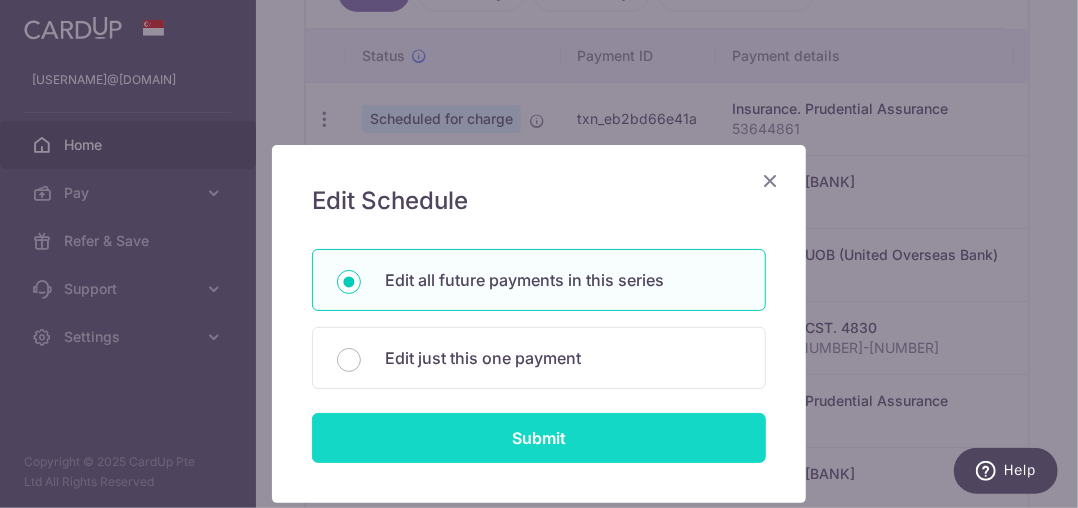 click on "Submit" at bounding box center [539, 438] 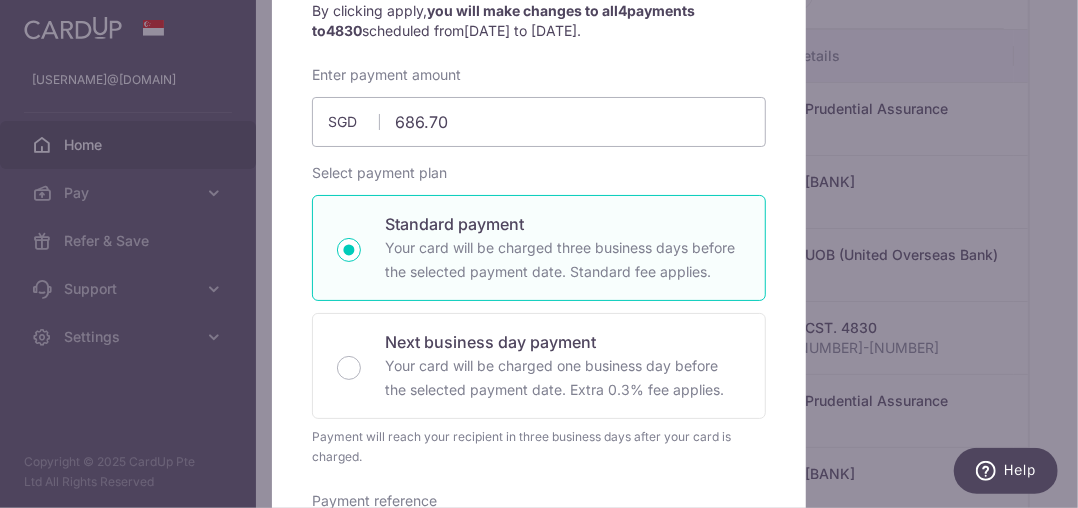 scroll, scrollTop: 0, scrollLeft: 0, axis: both 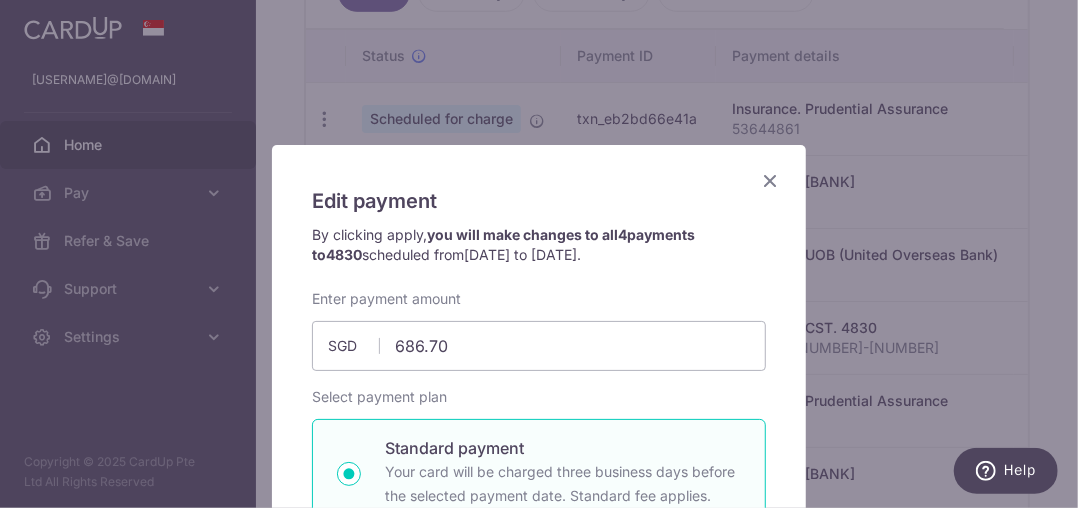 click at bounding box center (770, 180) 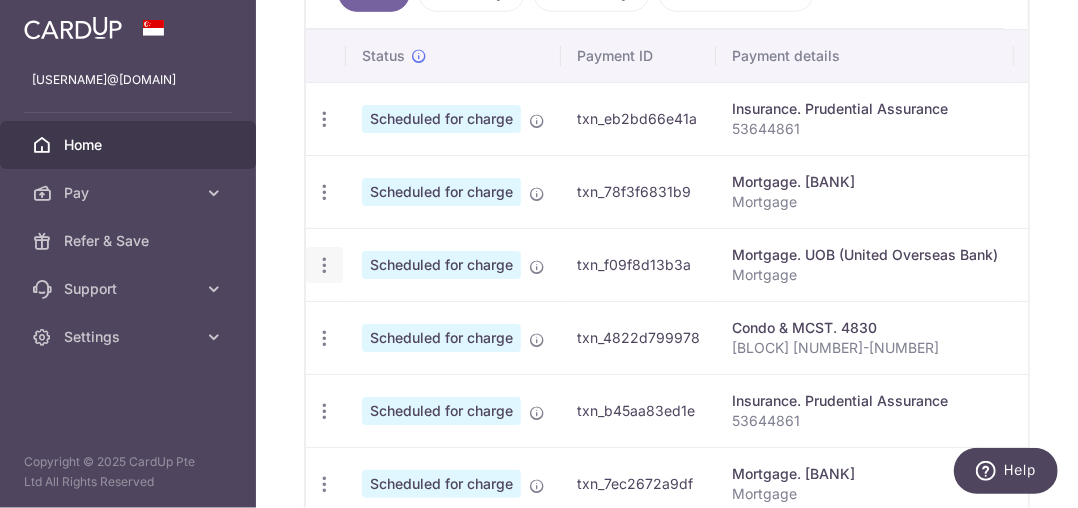 click at bounding box center (324, 119) 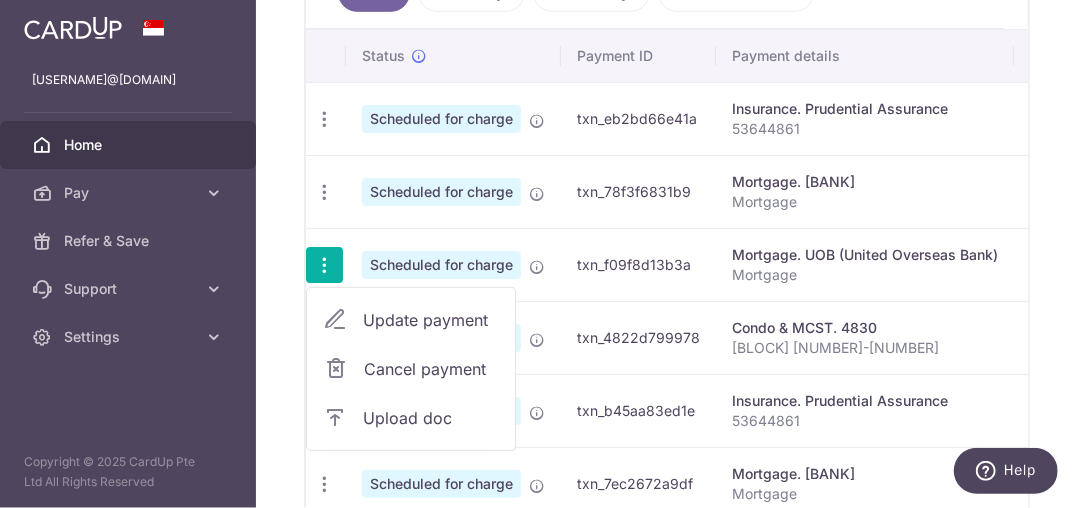 click on "Update payment" at bounding box center [431, 320] 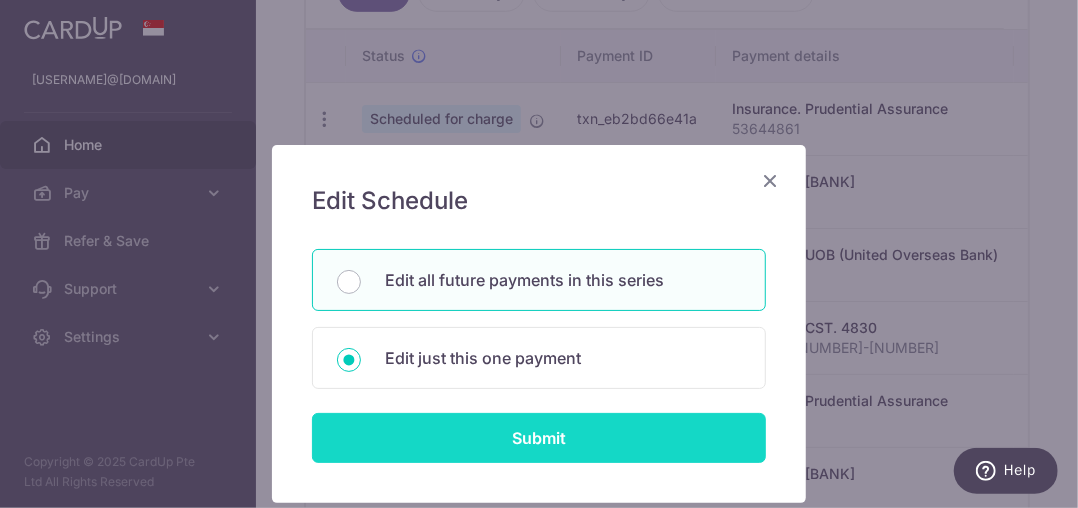 click on "Submit" at bounding box center [539, 438] 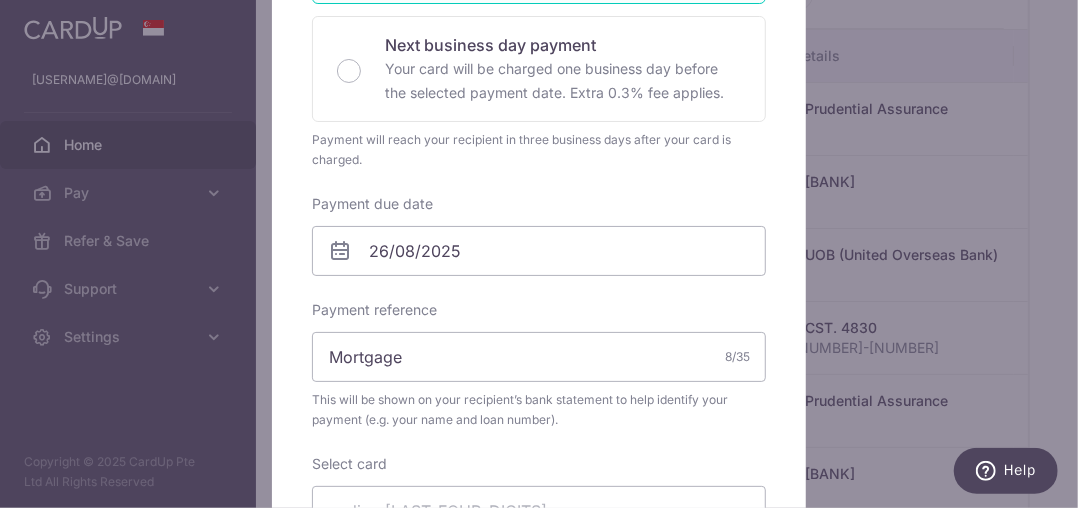 scroll, scrollTop: 462, scrollLeft: 0, axis: vertical 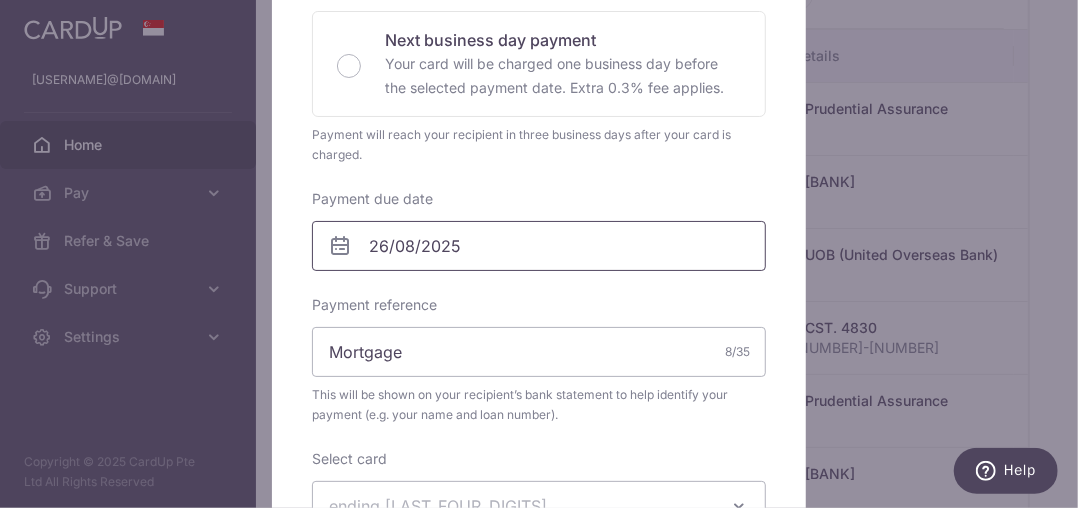 click on "phuazwj.finance@gmail.com
Home
Pay
Payments
Recipients
Cards
Refer & Save
Support
FAQ
Contact Us
Settings
Account
Logout
Copyright © 2025 CardUp Pte Ltd All Rights Reserved
×
Pause Schedule" at bounding box center (539, 254) 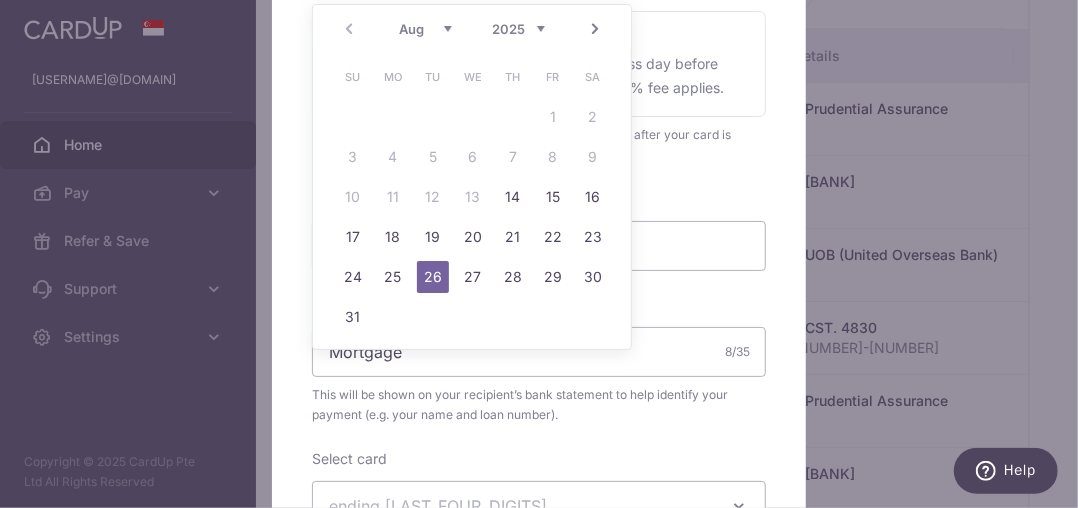 click on "Aug Sep Oct Nov Dec" at bounding box center [425, 29] 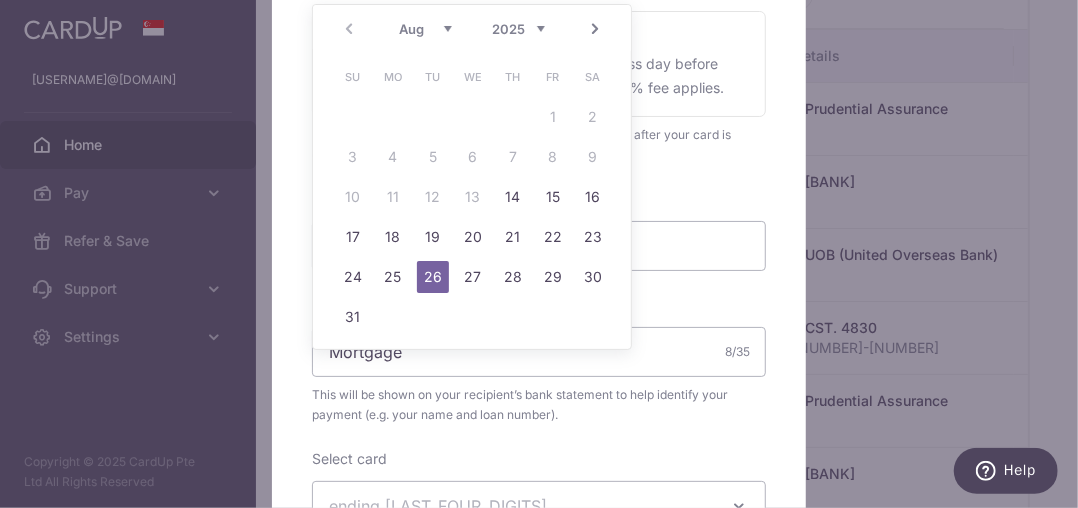 click on "Edit payment
By clicking apply,  you will make changes to all  4  payments to  UOB (United Overseas Bank)  scheduled from
02/09/2025 to 02/06/2026 .
By clicking below, you confirm you are editing this payment to  UOB (United Overseas Bank)  on
26/08/2025 .
SGD" at bounding box center (539, 254) 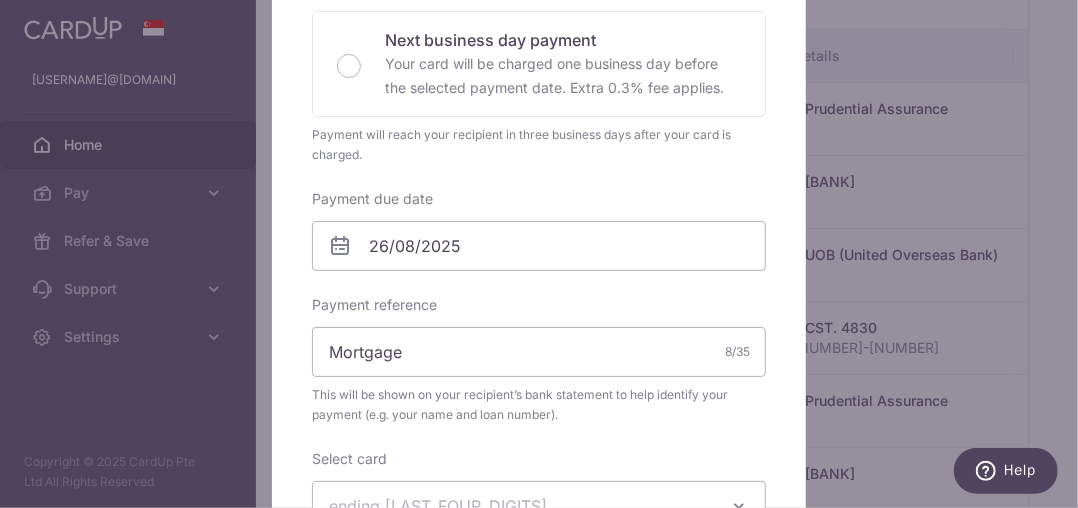 click on "Edit payment
By clicking apply,  you will make changes to all  4  payments to  UOB (United Overseas Bank)  scheduled from
02/09/2025 to 02/06/2026 .
By clicking below, you confirm you are editing this payment to  UOB (United Overseas Bank)  on
26/08/2025 .
SGD" at bounding box center (539, 254) 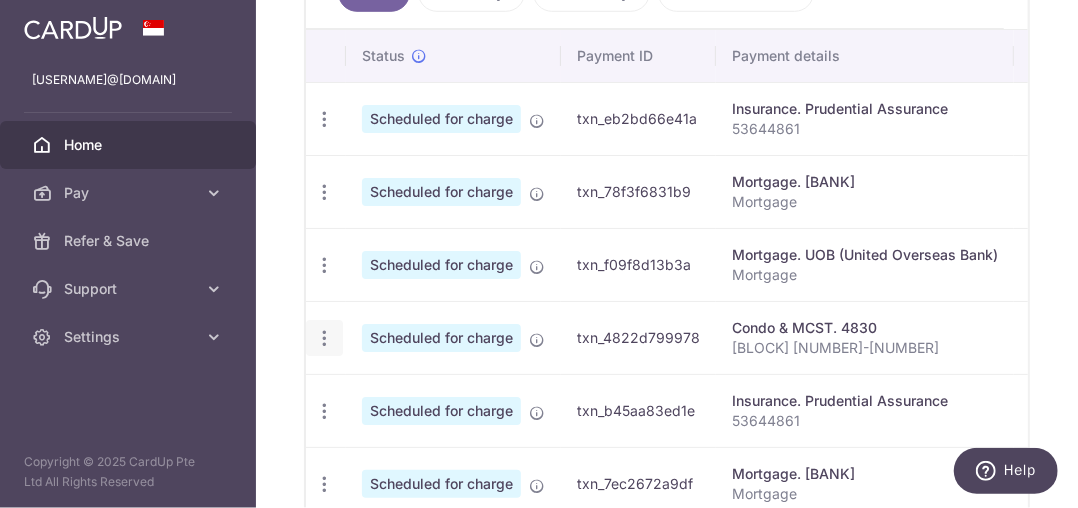 click at bounding box center (324, 119) 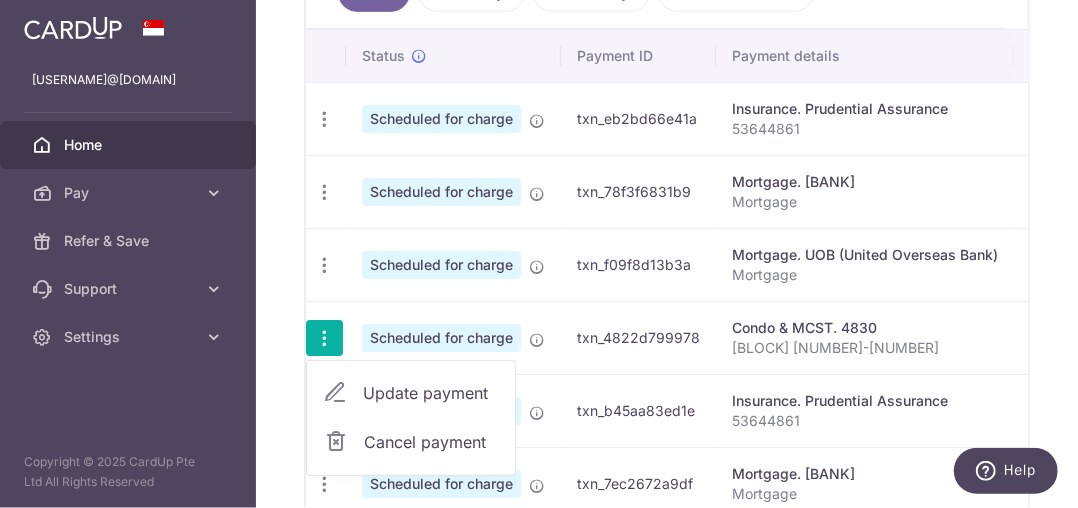 click on "Update payment" at bounding box center [431, 393] 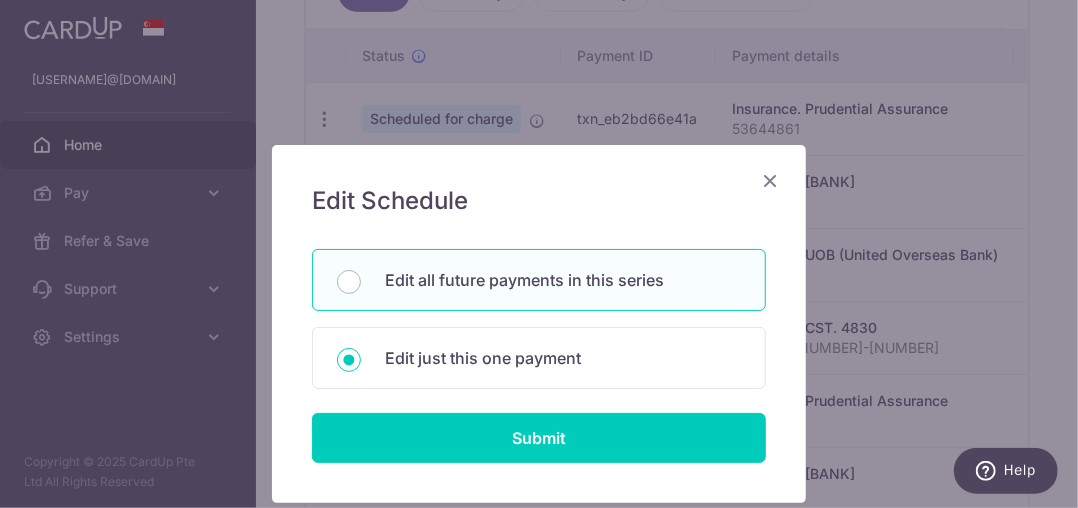 click on "Edit all future payments in this series" at bounding box center [563, 280] 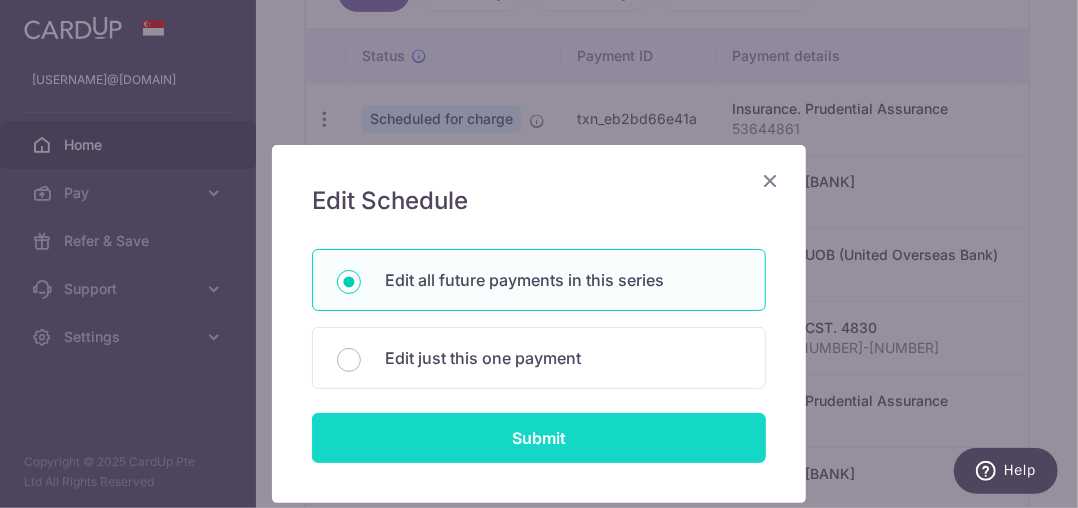 click on "Submit" at bounding box center [539, 438] 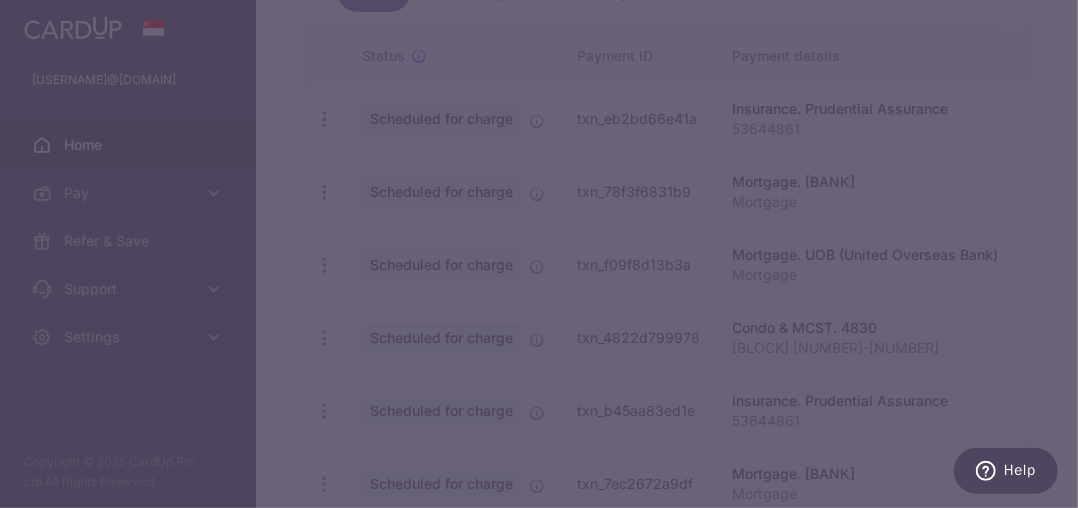 scroll, scrollTop: 0, scrollLeft: 0, axis: both 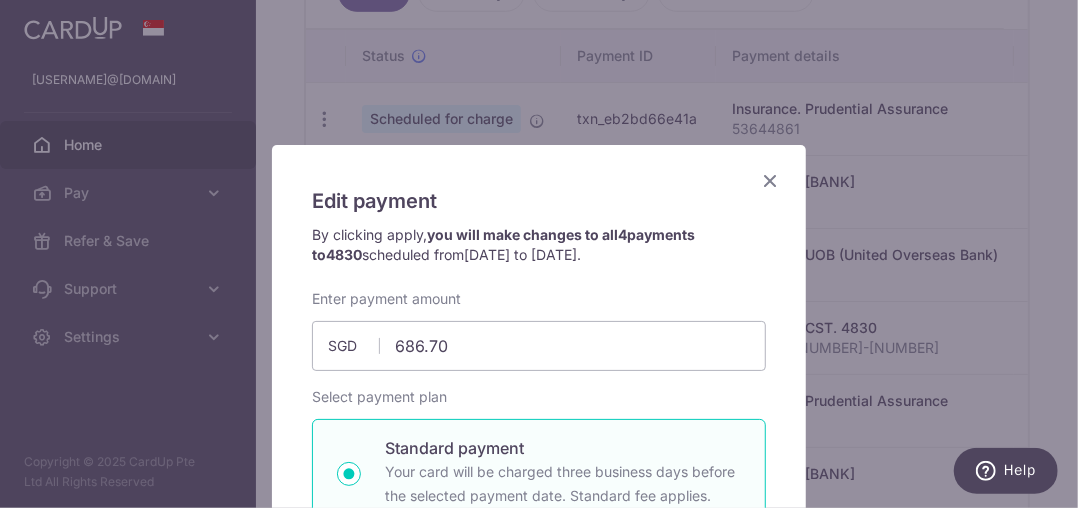 click at bounding box center [770, 180] 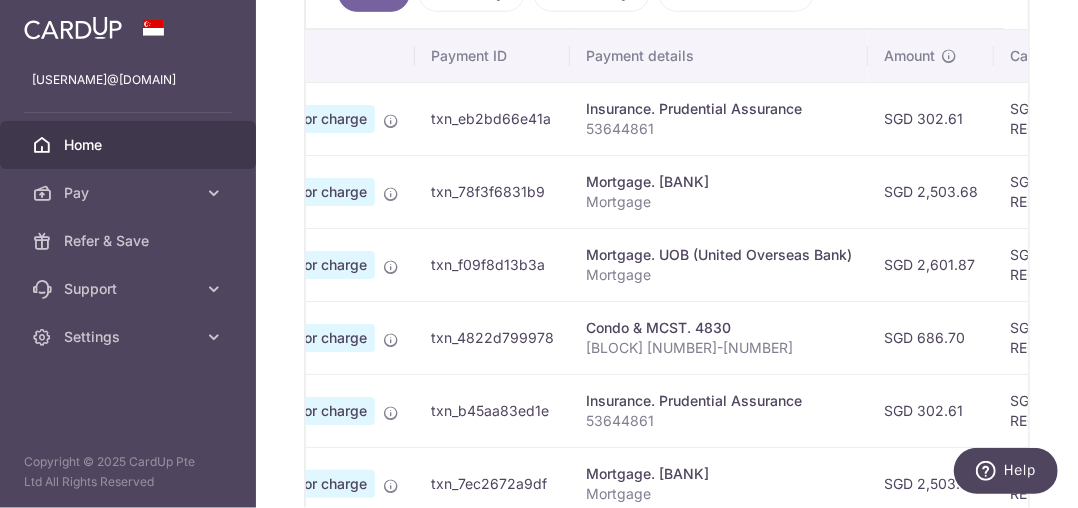 scroll, scrollTop: 0, scrollLeft: 0, axis: both 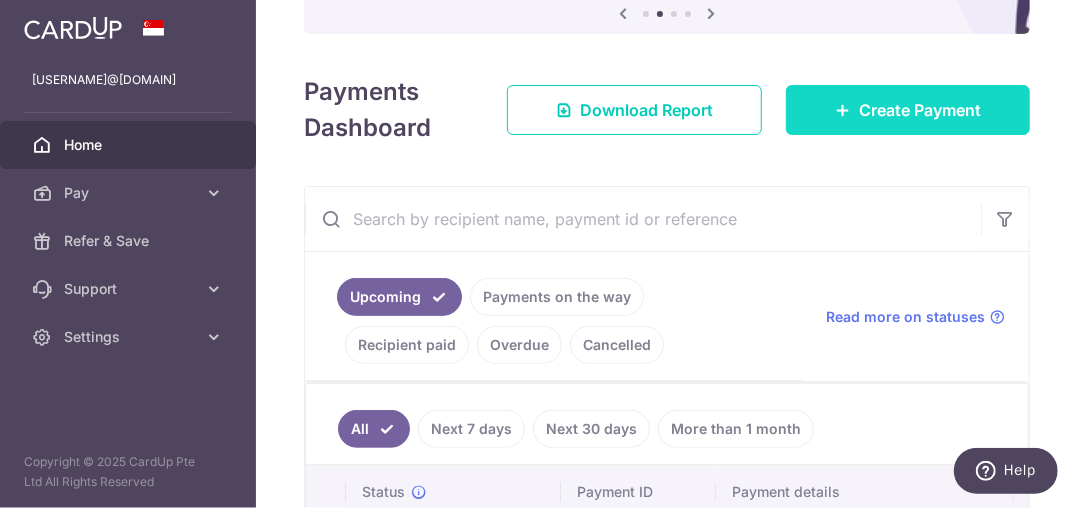 click on "Create Payment" at bounding box center [908, 110] 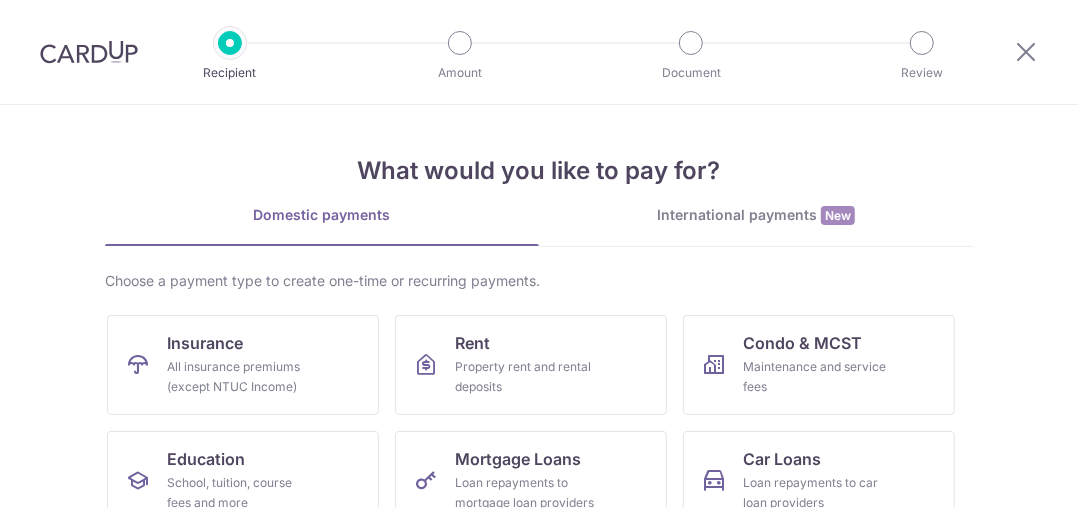 scroll, scrollTop: 0, scrollLeft: 0, axis: both 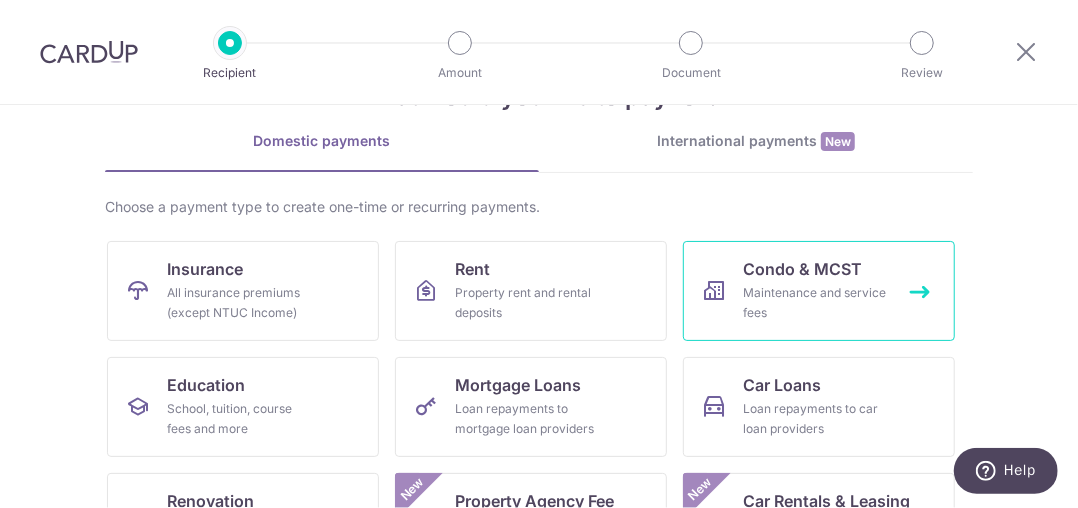 click on "Maintenance and service fees" at bounding box center (815, 303) 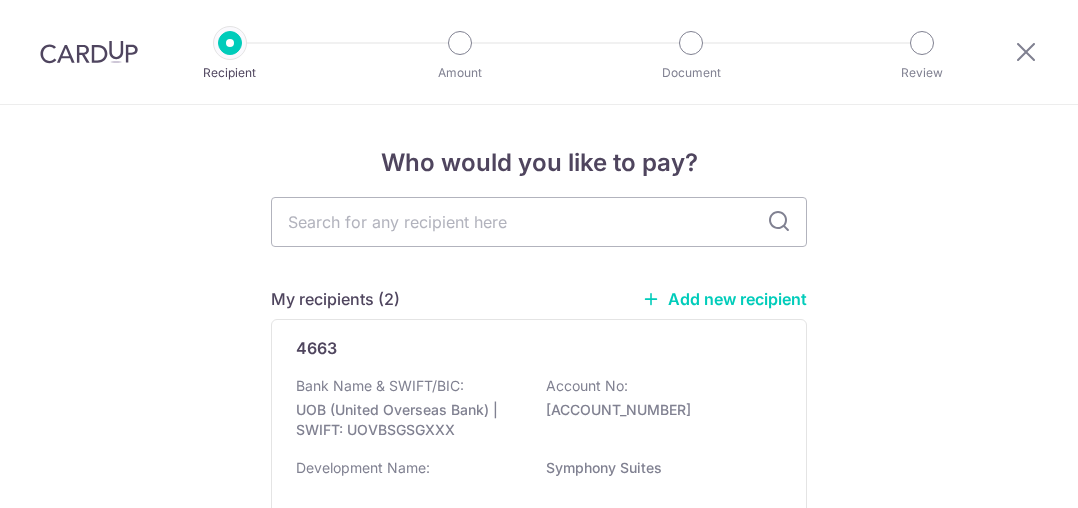 scroll, scrollTop: 0, scrollLeft: 0, axis: both 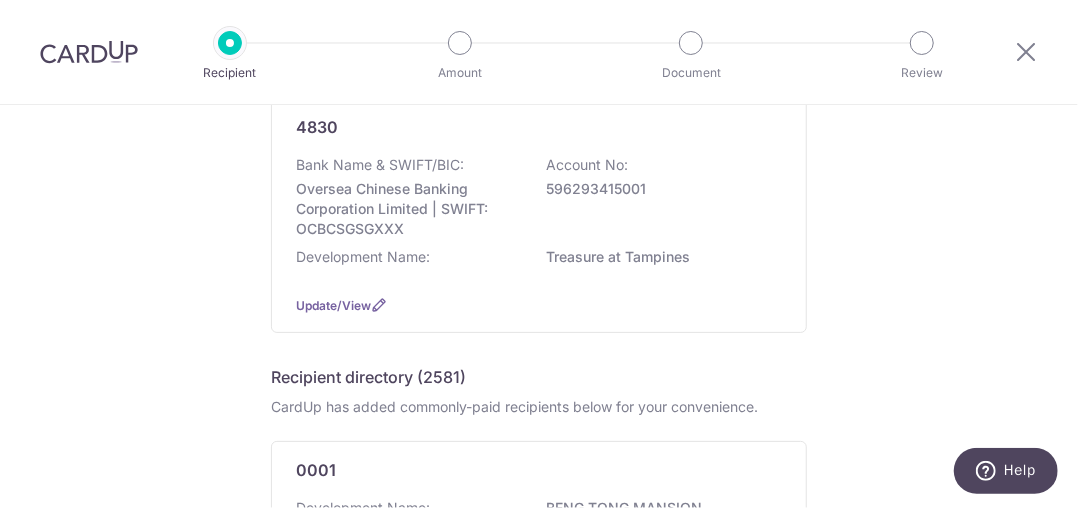 click on "Who would you like to pay?
My recipients (2)
Add new recipient
4663
Bank Name & SWIFT/BIC:
UOB (United Overseas Bank) | SWIFT: UOVBSGSGXXX
Account No:
4513104132
Development Name:
Symphony Suites
Update/View
4830
Bank Name & SWIFT/BIC:
Oversea Chinese Banking Corporation Limited | SWIFT: OCBCSGSGXXX
Account No:
596293415001
Development Name:
Treasure at Tampines" at bounding box center (539, 723) 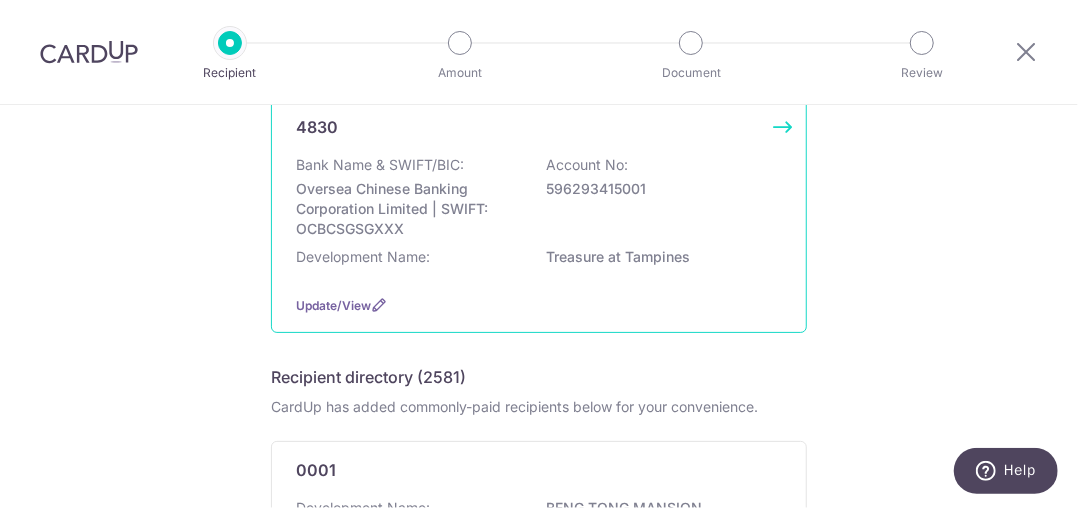 click on "Bank Name & SWIFT/BIC:
Oversea Chinese Banking Corporation Limited | SWIFT: OCBCSGSGXXX
Account No:
596293415001" at bounding box center [539, 197] 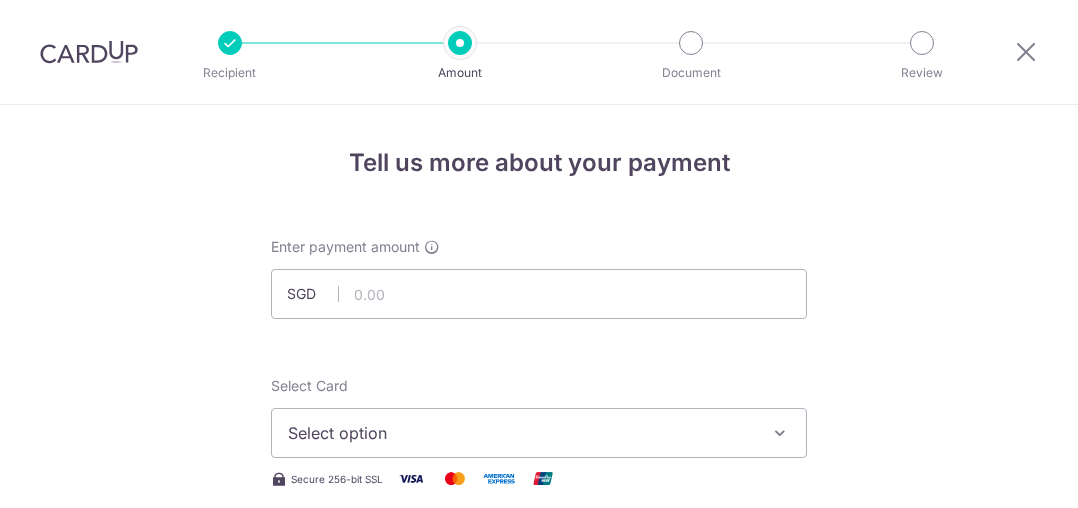 scroll, scrollTop: 0, scrollLeft: 0, axis: both 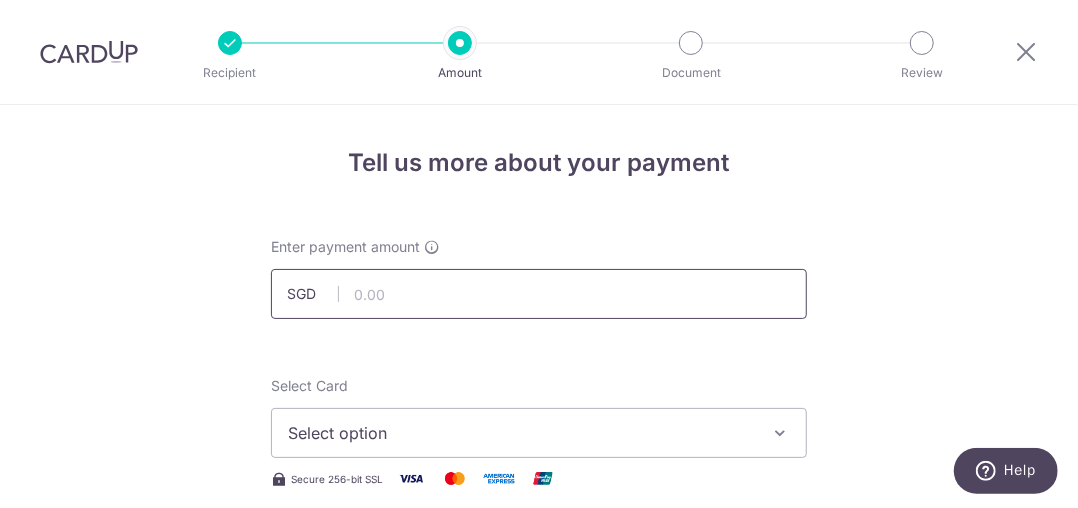 click at bounding box center (539, 294) 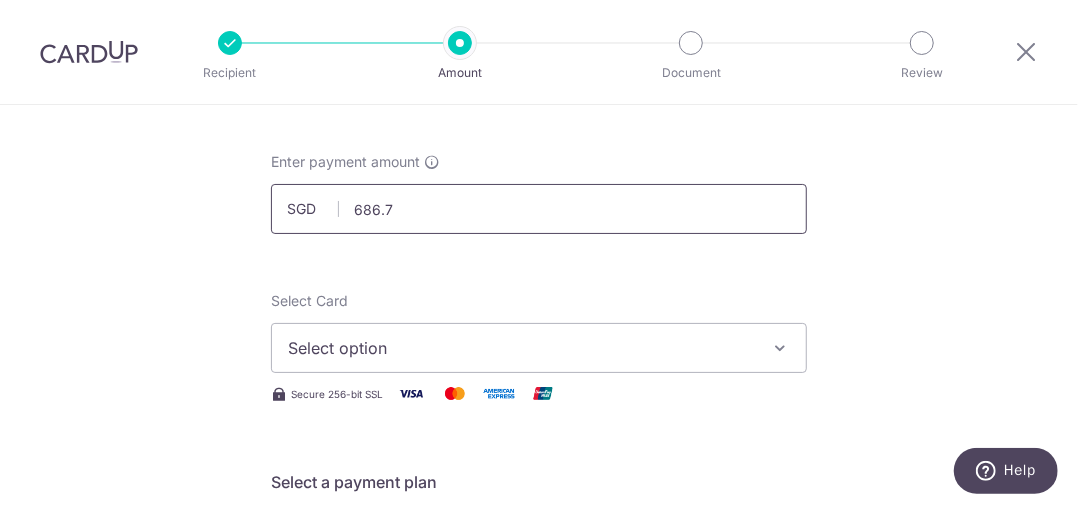 scroll, scrollTop: 102, scrollLeft: 0, axis: vertical 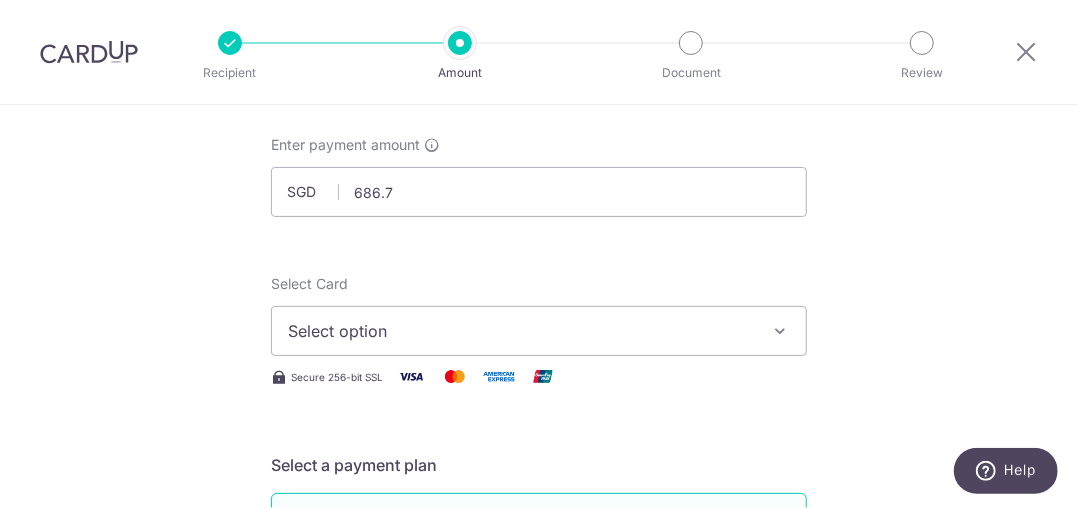 click on "Select option" at bounding box center [539, 331] 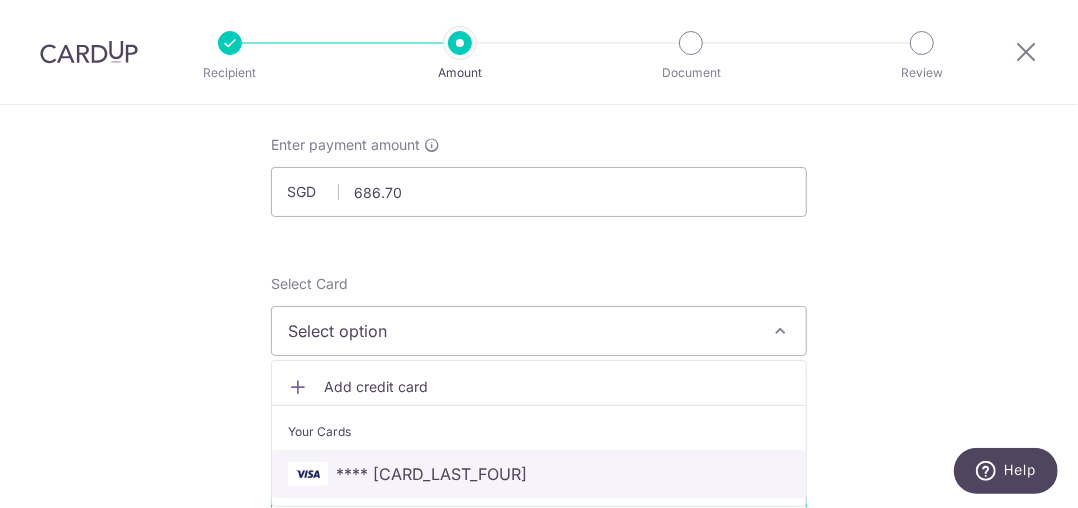 click on "**** [LAST_FOUR_DIGITS]" at bounding box center (539, 474) 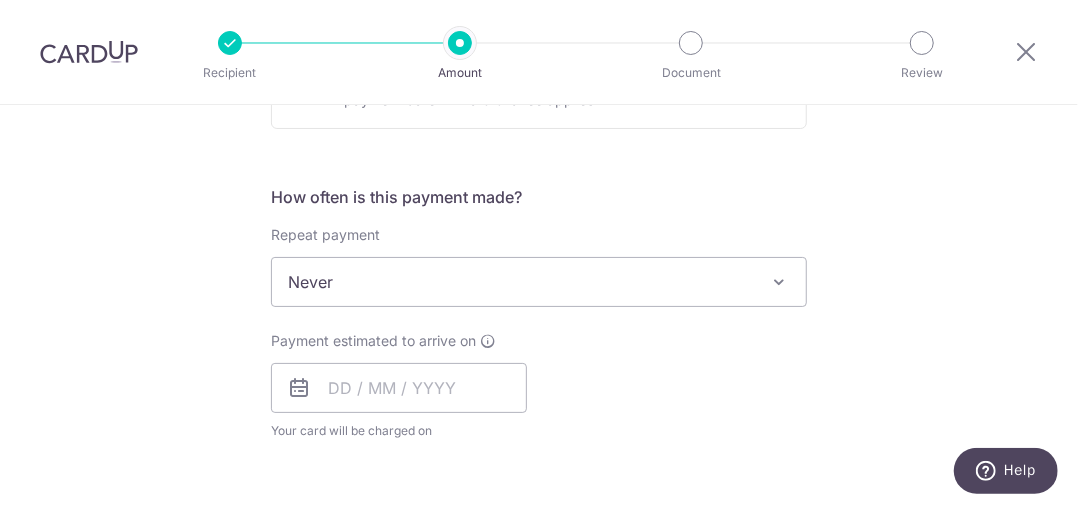 scroll, scrollTop: 699, scrollLeft: 0, axis: vertical 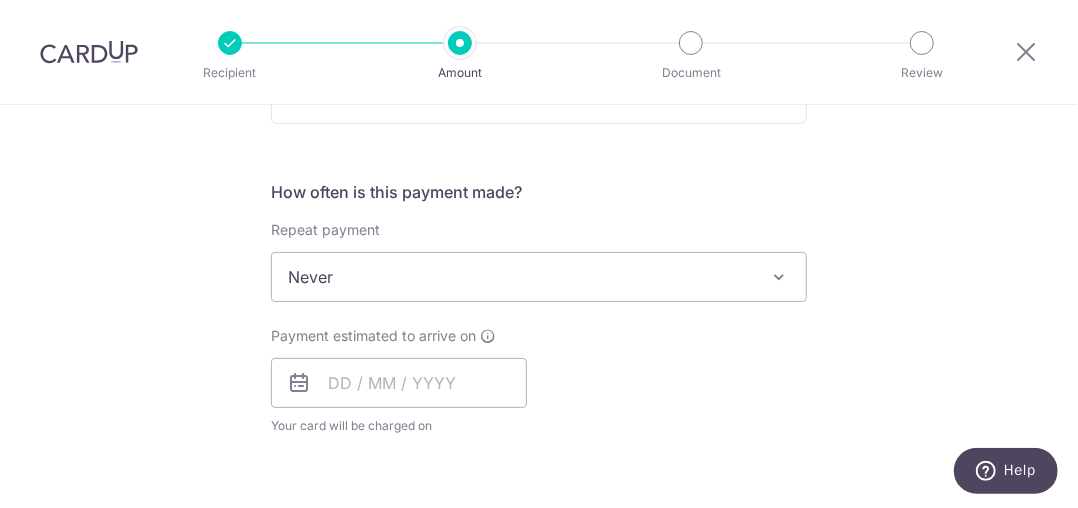 click on "Never" at bounding box center [539, 277] 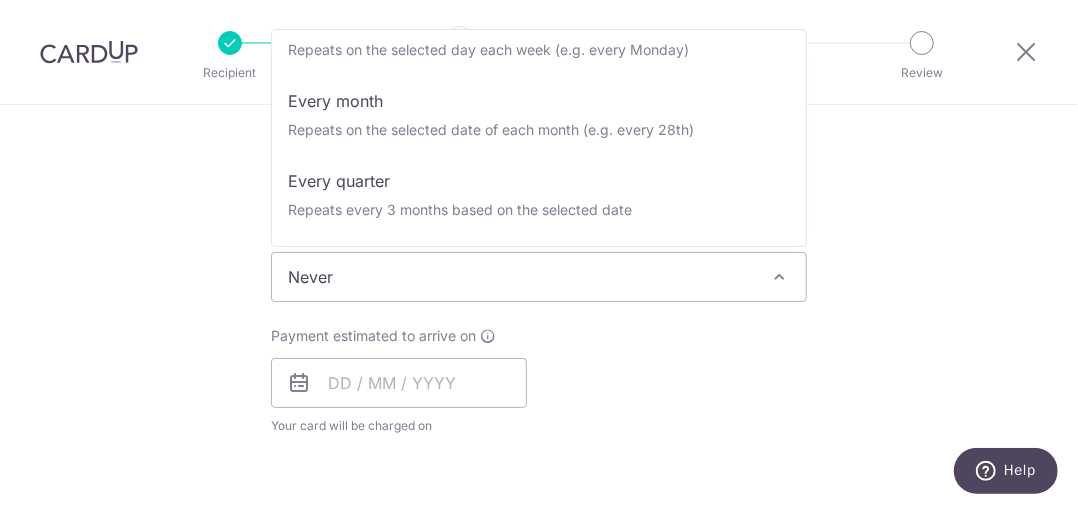 scroll, scrollTop: 124, scrollLeft: 0, axis: vertical 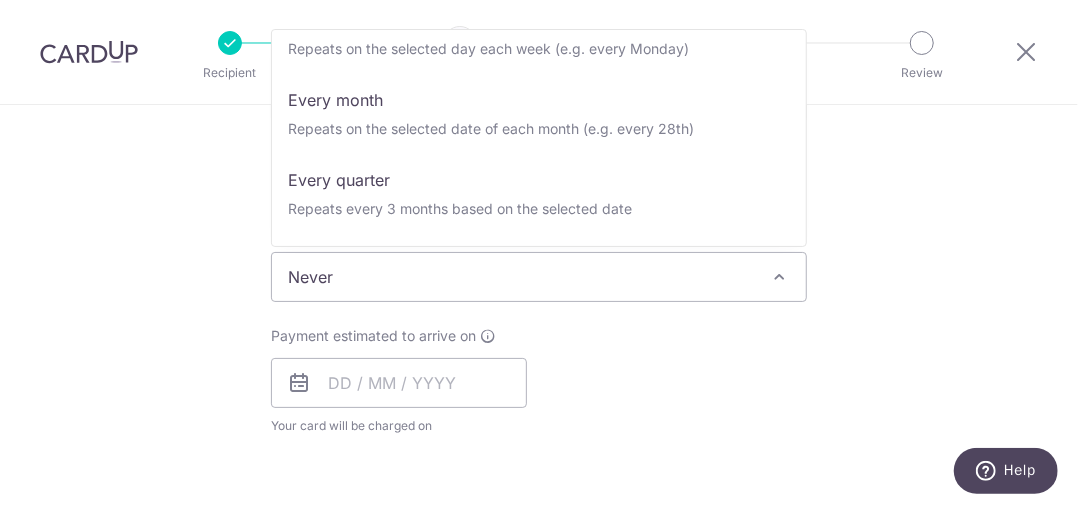 select on "4" 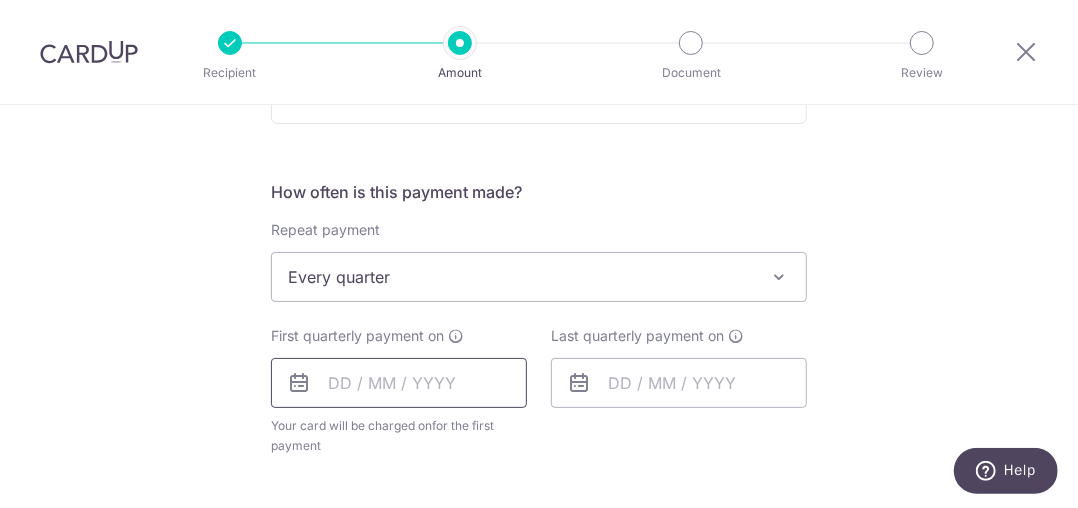 click at bounding box center [399, 383] 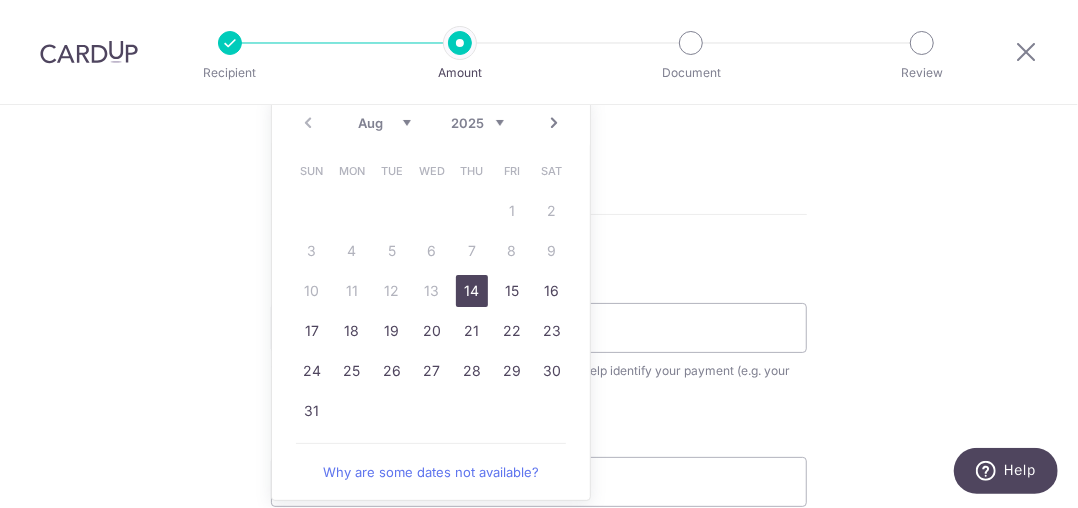 scroll, scrollTop: 1017, scrollLeft: 0, axis: vertical 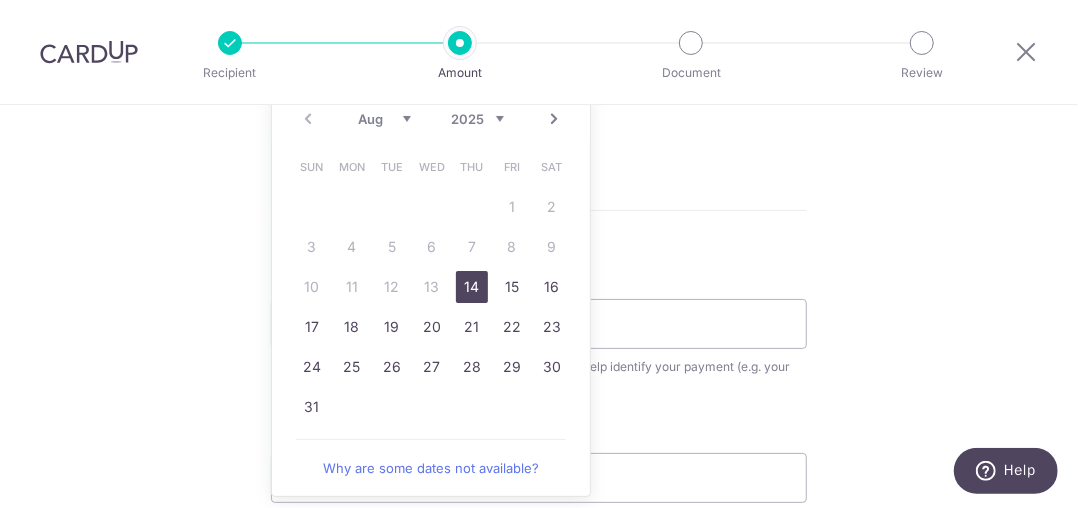 click on "29" at bounding box center [512, 367] 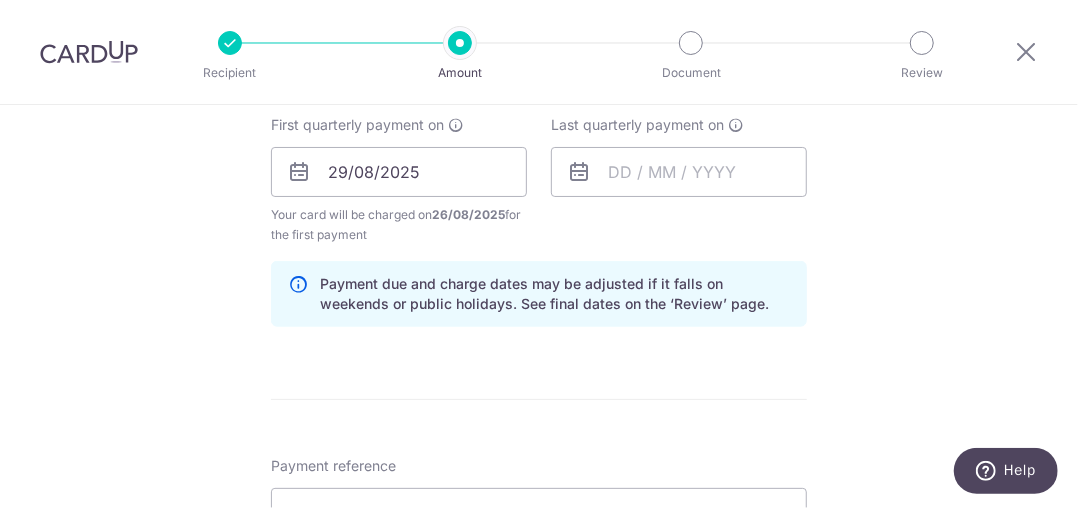 scroll, scrollTop: 913, scrollLeft: 0, axis: vertical 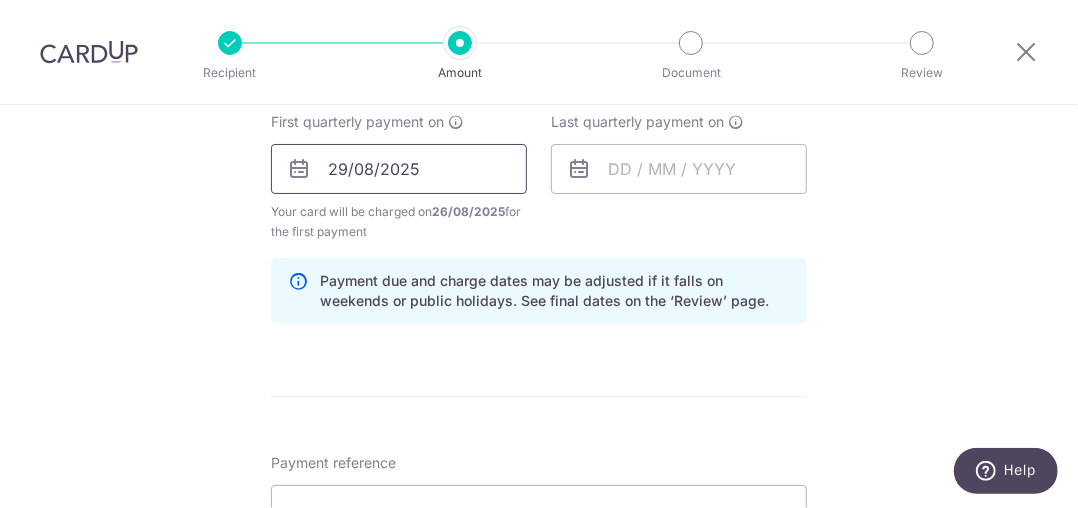 click on "29/08/2025" at bounding box center [399, 169] 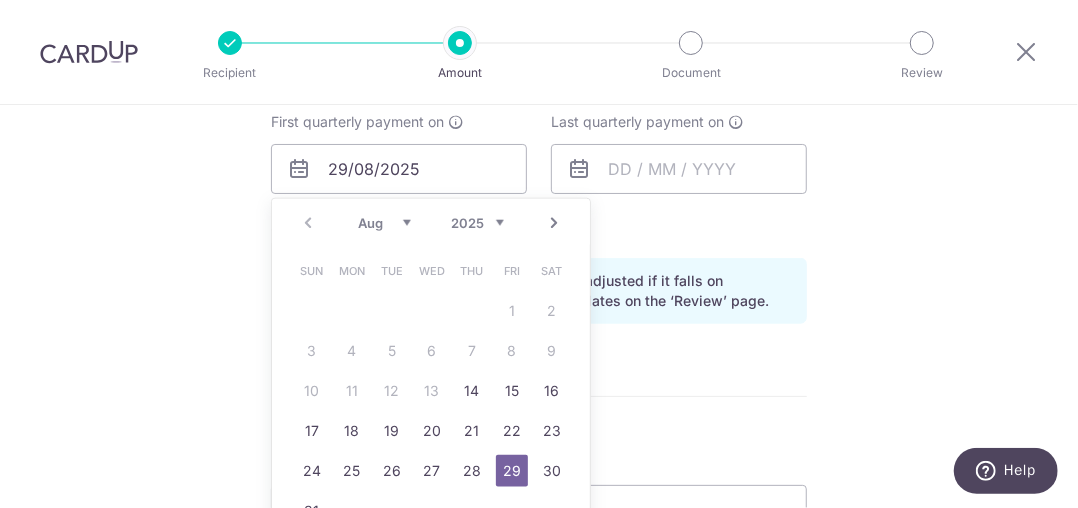 click on "28" at bounding box center (472, 471) 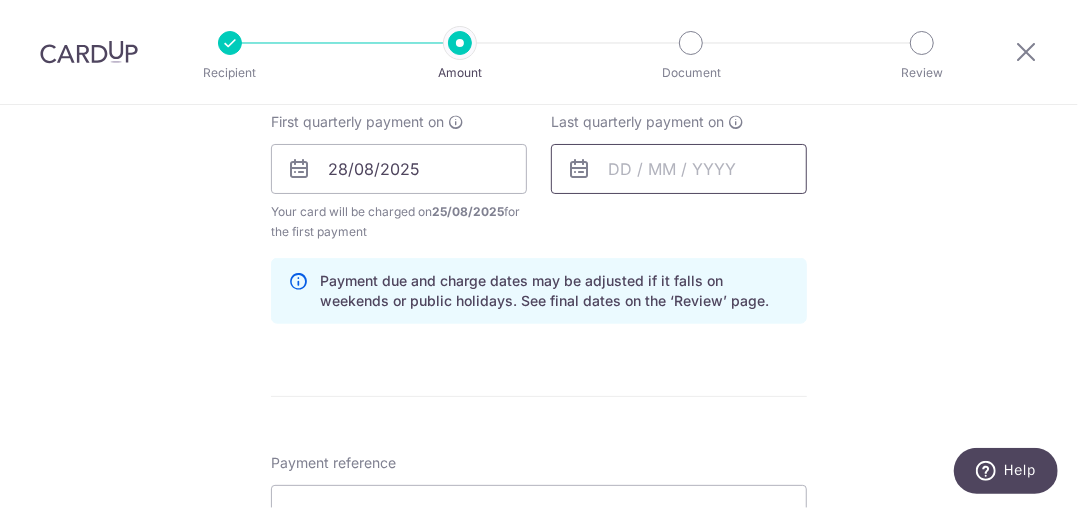 click at bounding box center [679, 169] 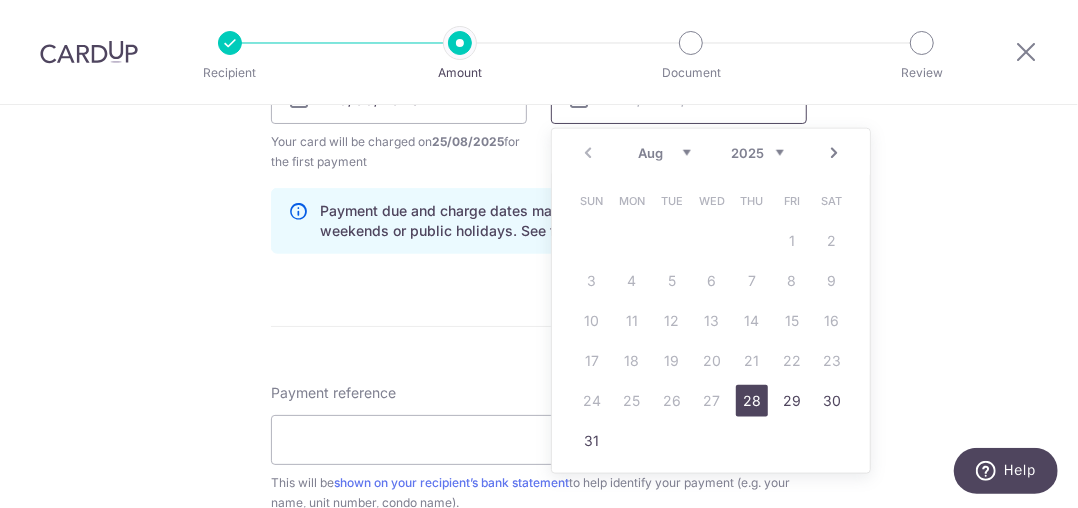 scroll, scrollTop: 983, scrollLeft: 0, axis: vertical 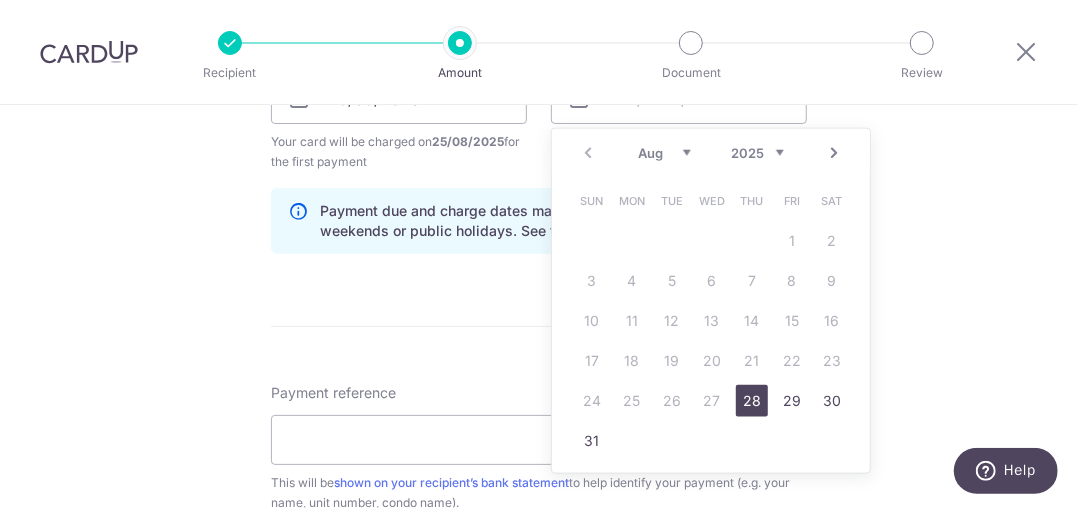 click on "2025 2026 2027 2028 2029 2030 2031 2032 2033 2034 2035" at bounding box center (757, 153) 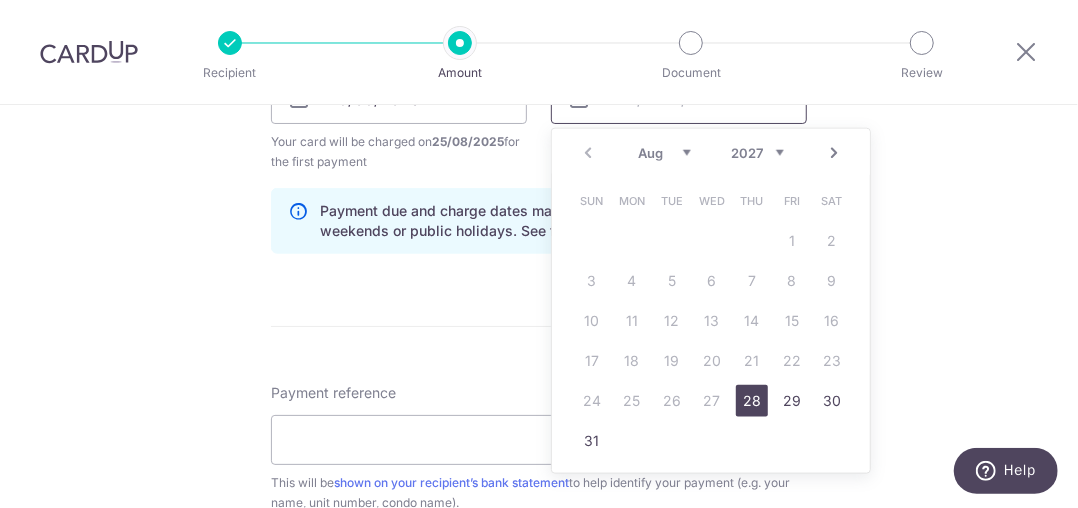scroll, scrollTop: 951, scrollLeft: 0, axis: vertical 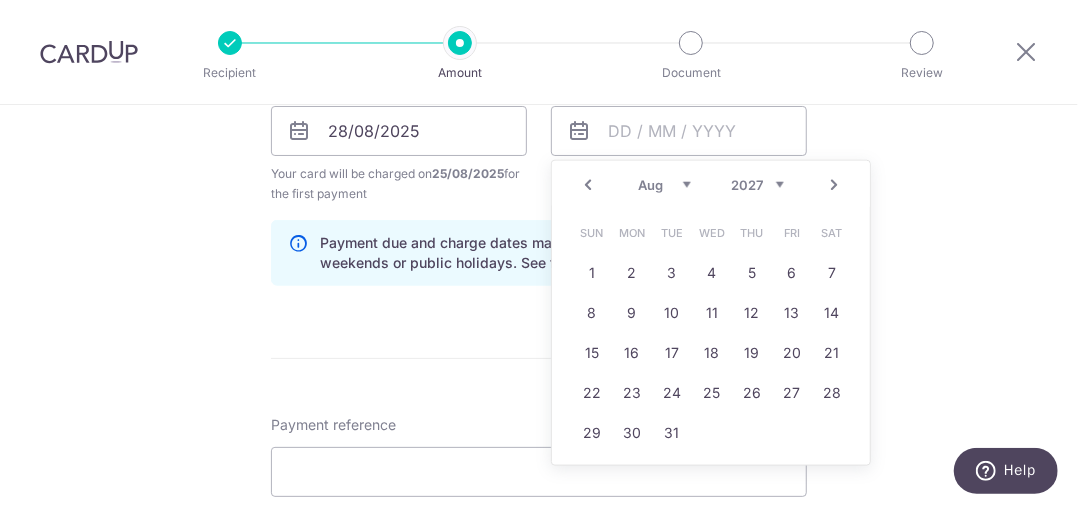 click on "2025 2026 2027 2028 2029 2030 2031 2032 2033 2034 2035" at bounding box center (757, 185) 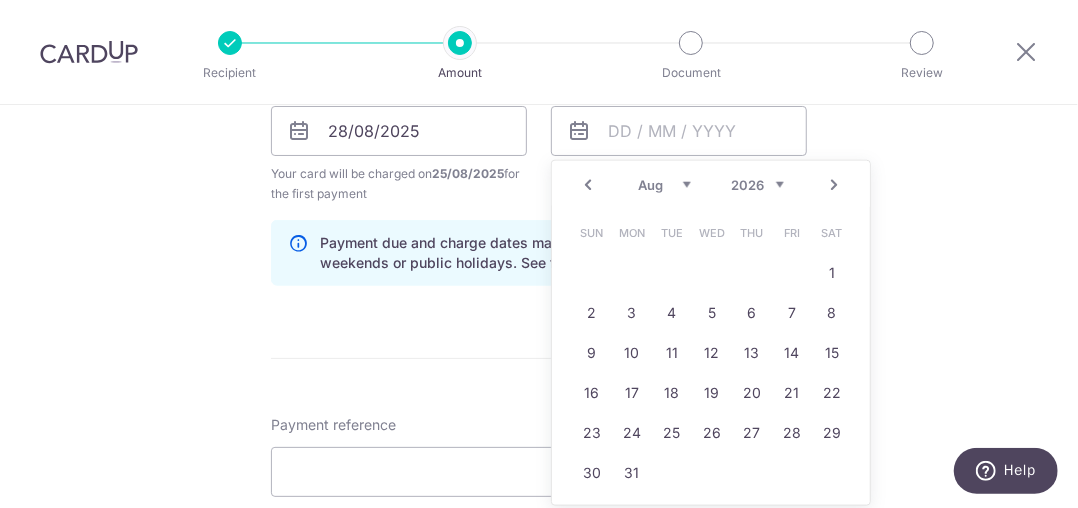 click on "2025 2026 2027 2028 2029 2030 2031 2032 2033 2034 2035" at bounding box center [757, 185] 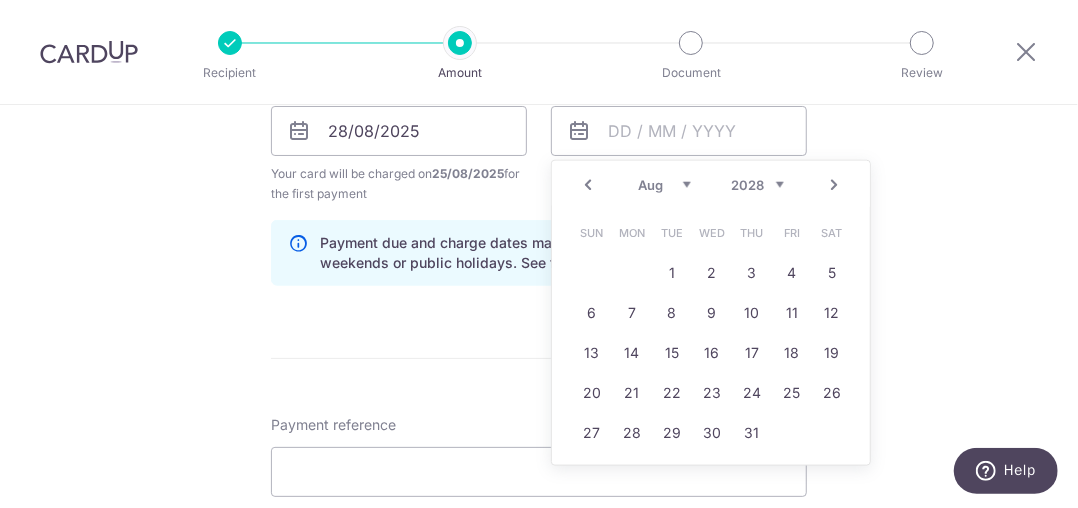 click on "28" at bounding box center (632, 433) 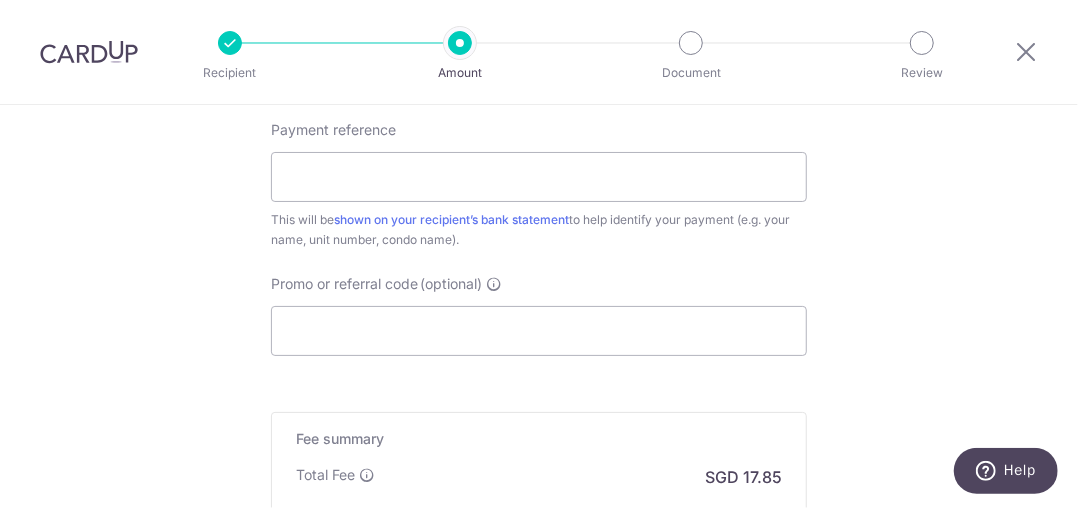 click on "Tell us more about your payment
Enter payment amount
SGD
686.70
686.70
Select Card
**** 1810
Add credit card
Your Cards
**** 1810
Secure 256-bit SSL
Text
New card details
Card
Secure 256-bit SSL" at bounding box center [539, -186] 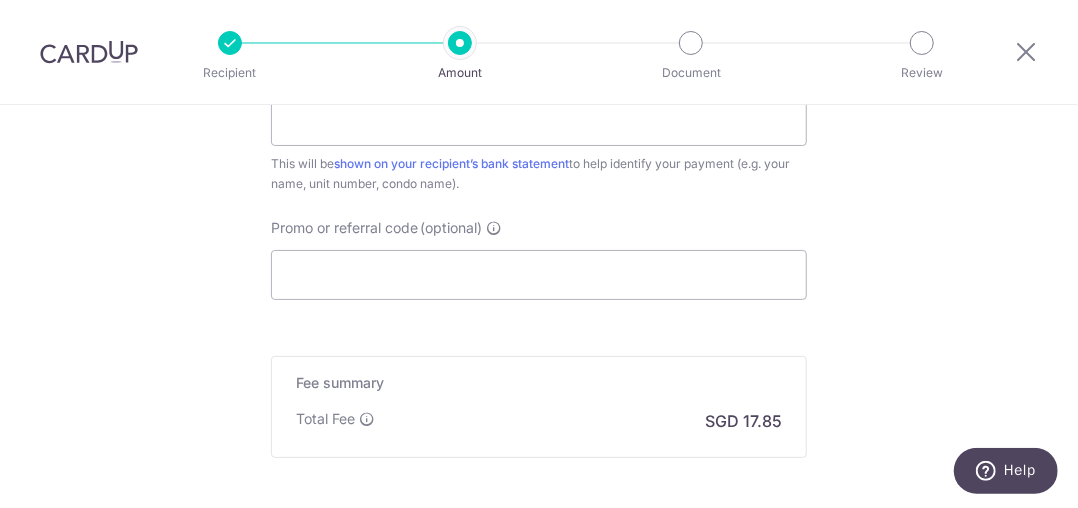 scroll, scrollTop: 1301, scrollLeft: 0, axis: vertical 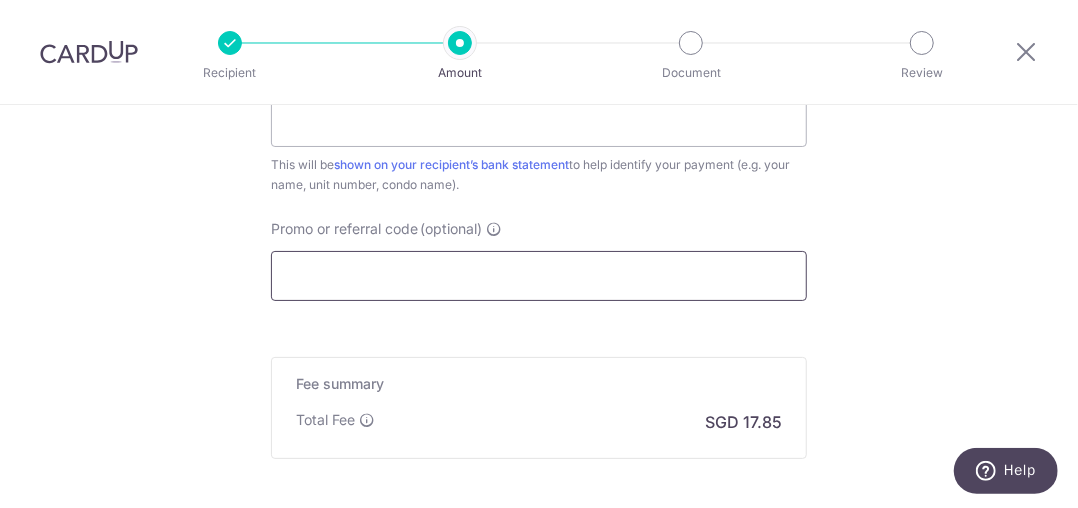 click on "Promo or referral code
(optional)" at bounding box center (539, 276) 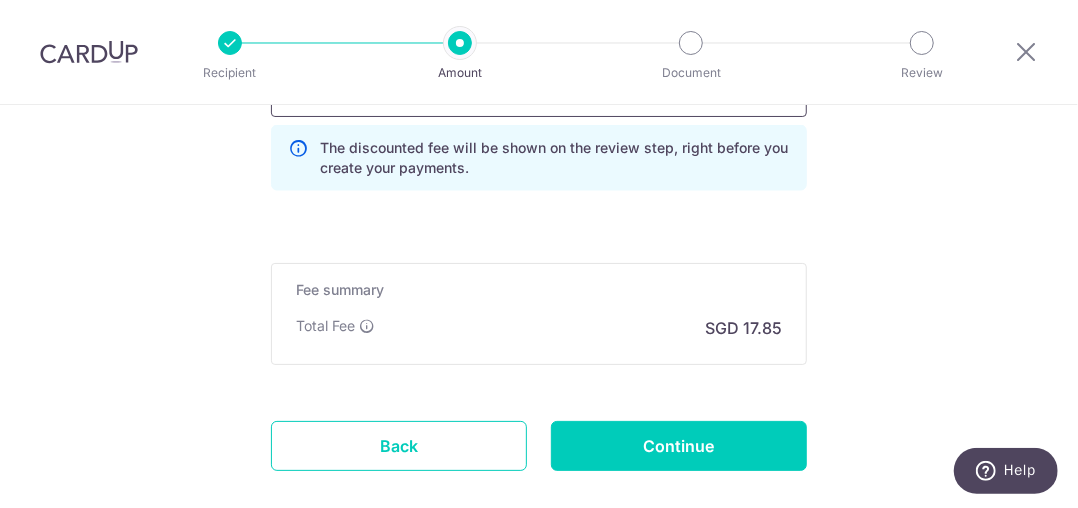 scroll, scrollTop: 1501, scrollLeft: 0, axis: vertical 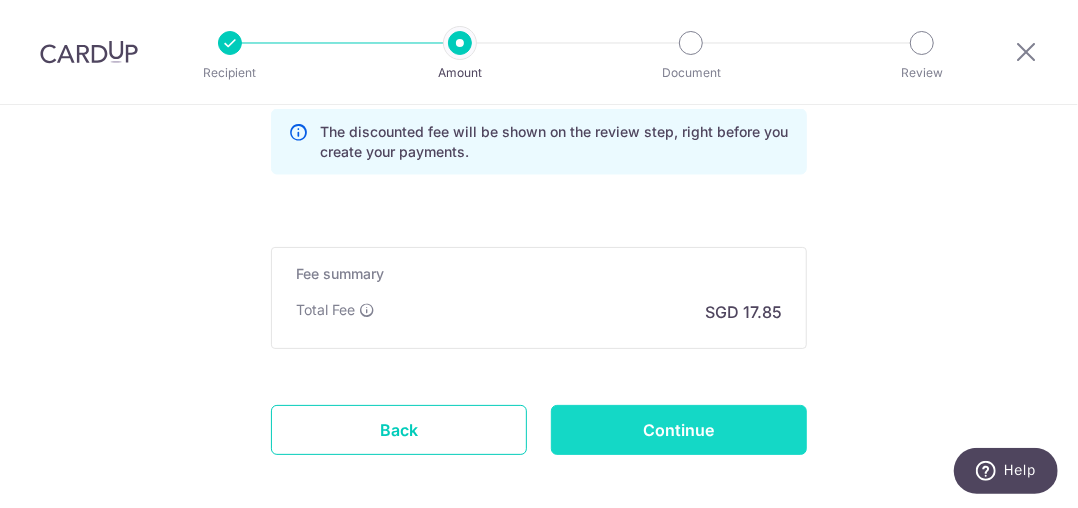 type on "rec185" 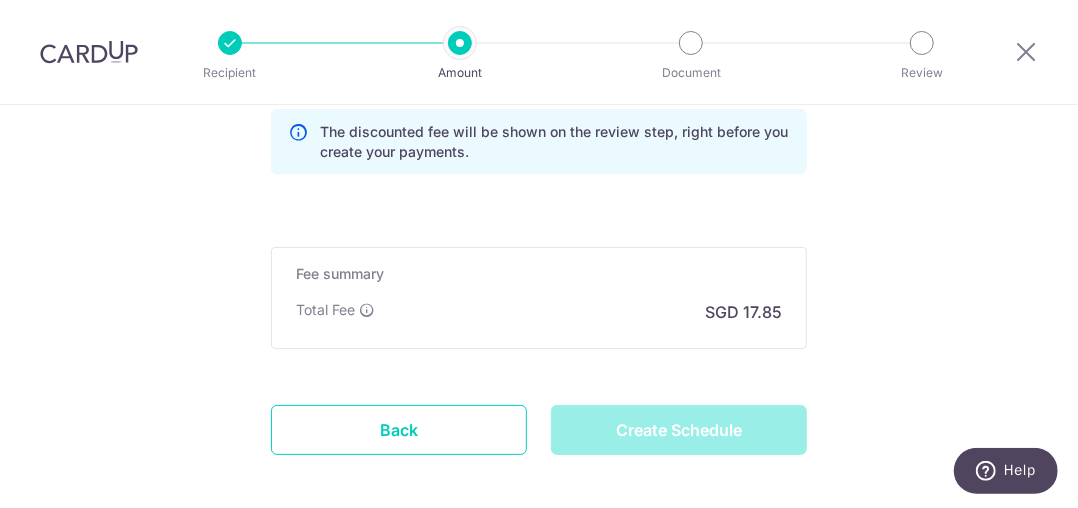 type on "Create Schedule" 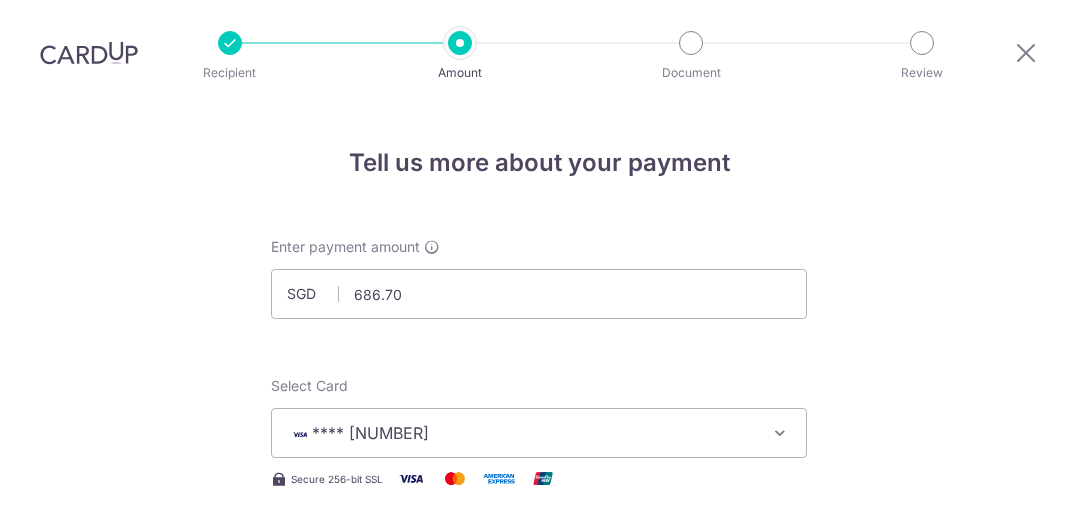 scroll, scrollTop: 93, scrollLeft: 0, axis: vertical 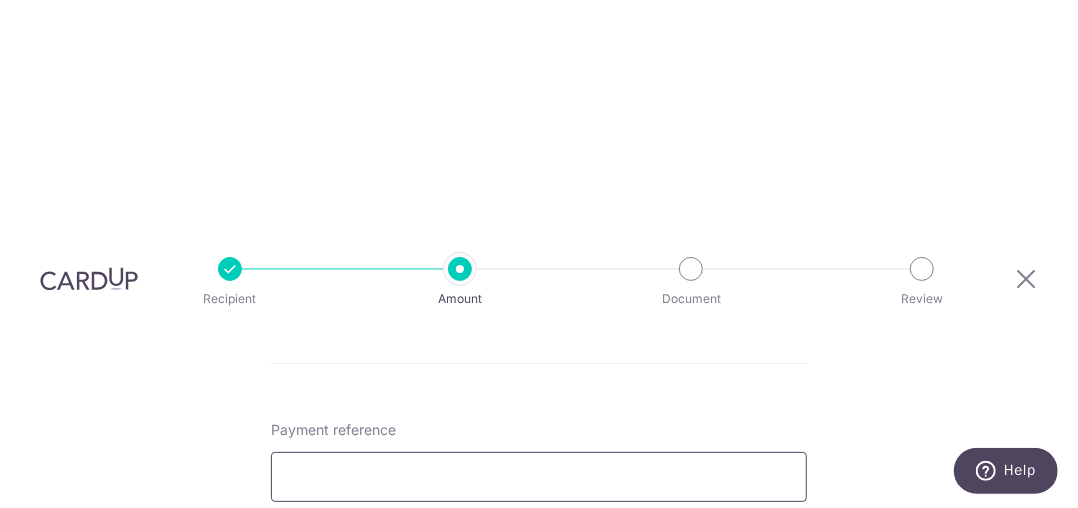 click on "Payment reference" at bounding box center (539, 477) 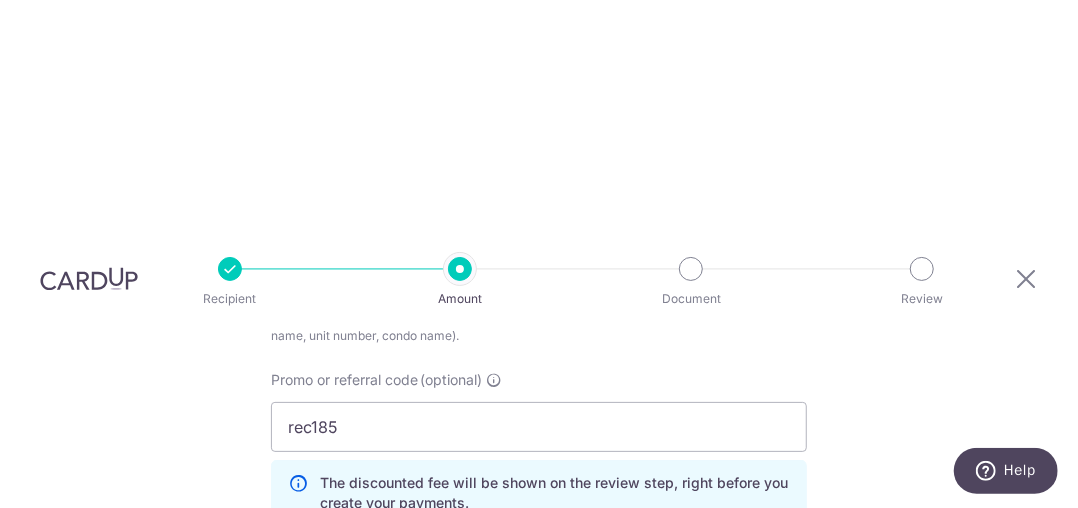 scroll, scrollTop: 1427, scrollLeft: 0, axis: vertical 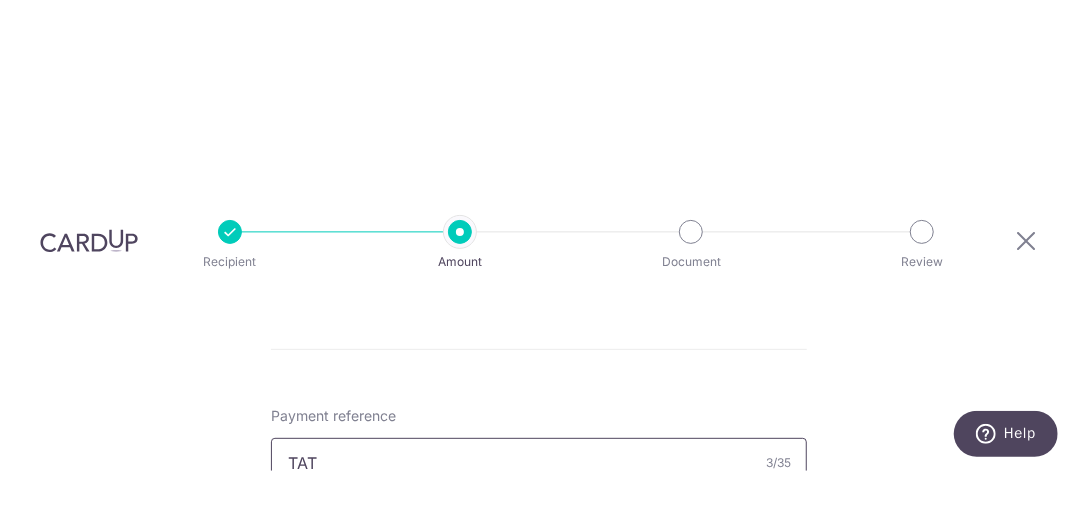 click on "TAT" at bounding box center (539, 500) 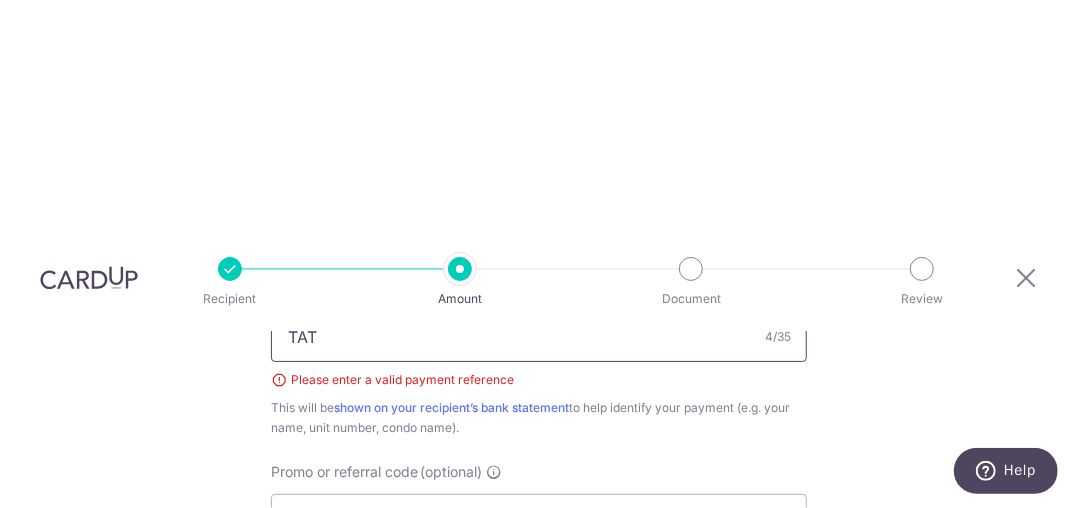 scroll, scrollTop: 1205, scrollLeft: 0, axis: vertical 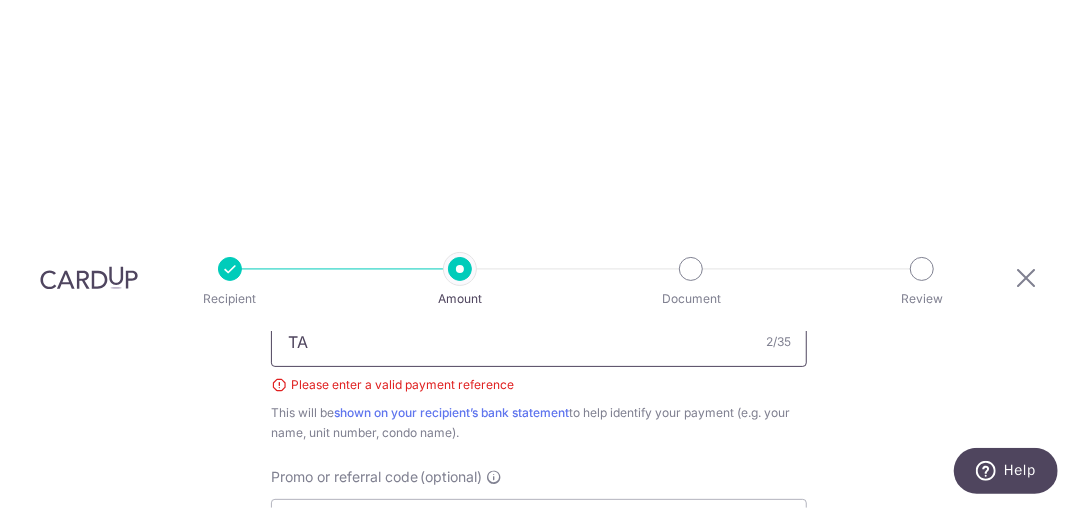 type on "T" 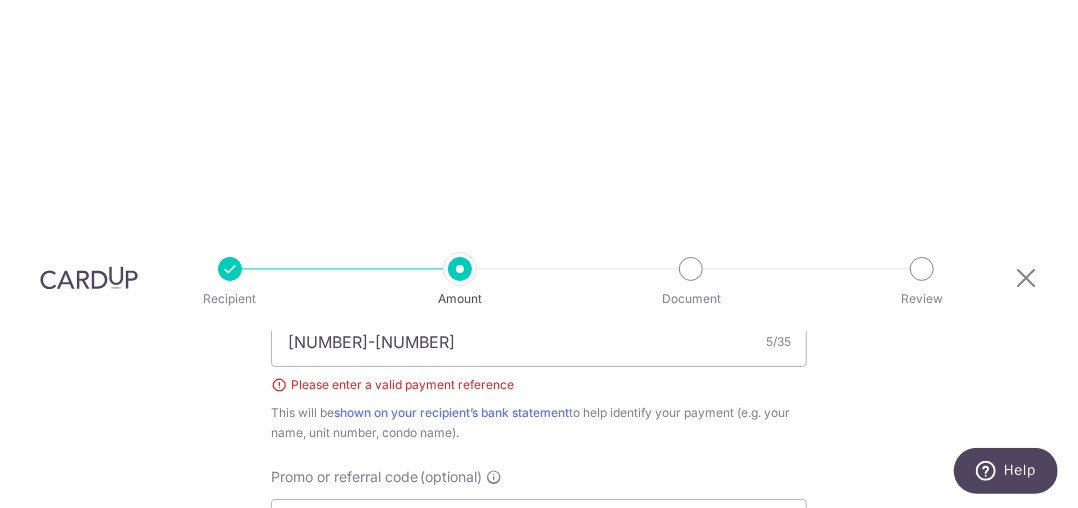 click on "Payment reference
06-66
5/35
Please enter a valid payment reference
This will be  shown on your recipient’s bank statement  to help identify your payment (e.g. your name, unit number, condo name)." at bounding box center [539, 364] 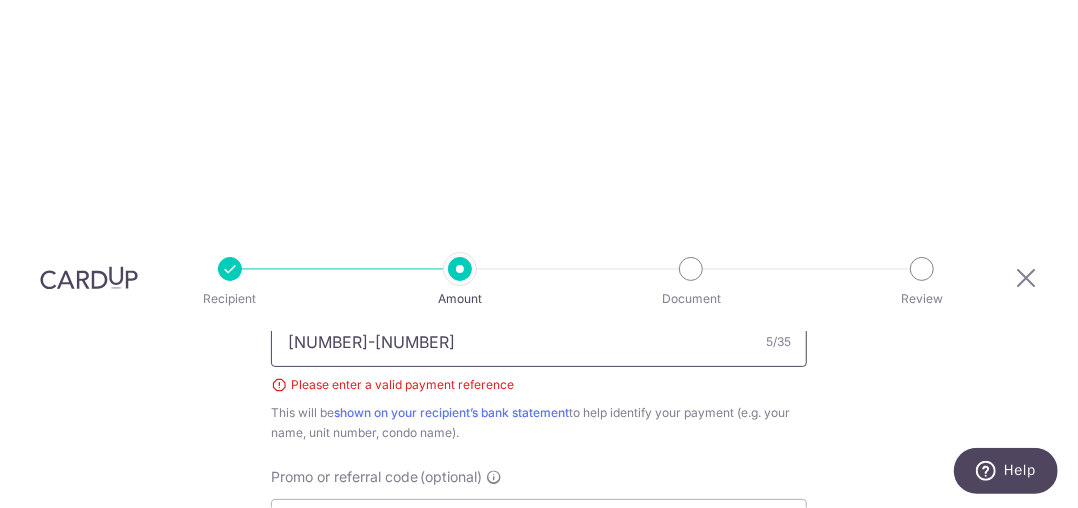click on "06-66" at bounding box center (539, 342) 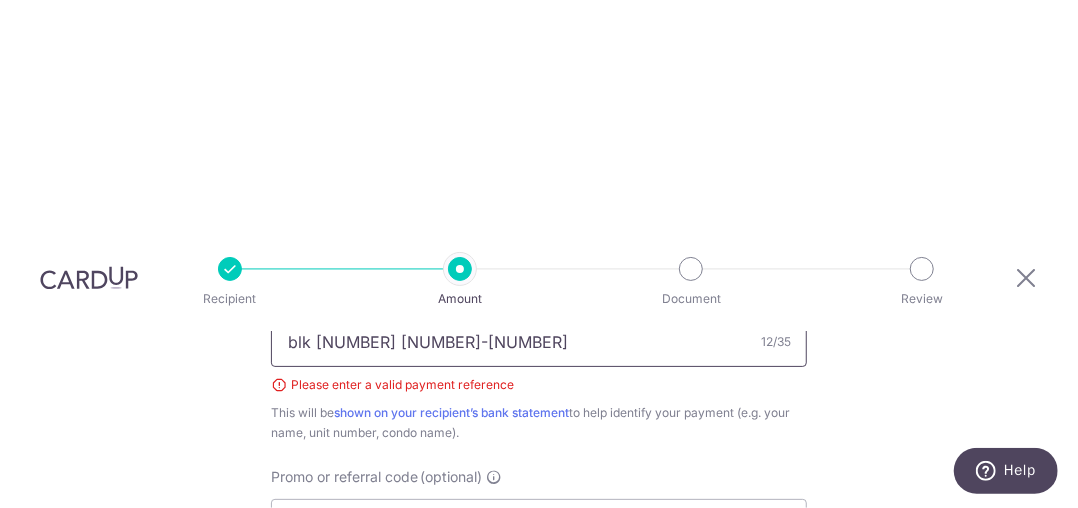 type on "blk 17 06-66" 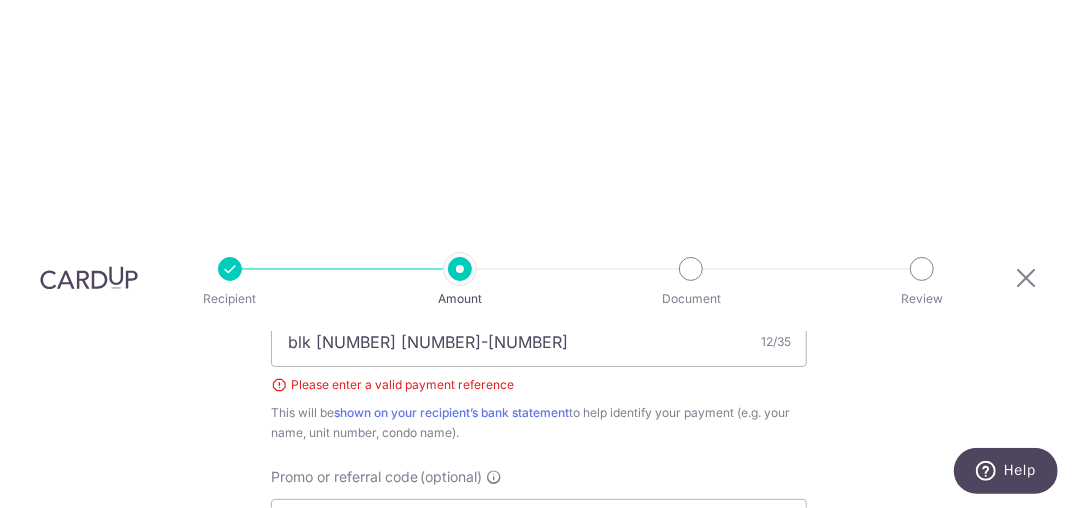 click on "Tell us more about your payment
Enter payment amount
SGD
686.70
686.70
Select Card
**** 1810
Add credit card
Your Cards
**** 1810
Secure 256-bit SSL
Text
New card details
Card
Secure 256-bit SSL" at bounding box center [539, 89] 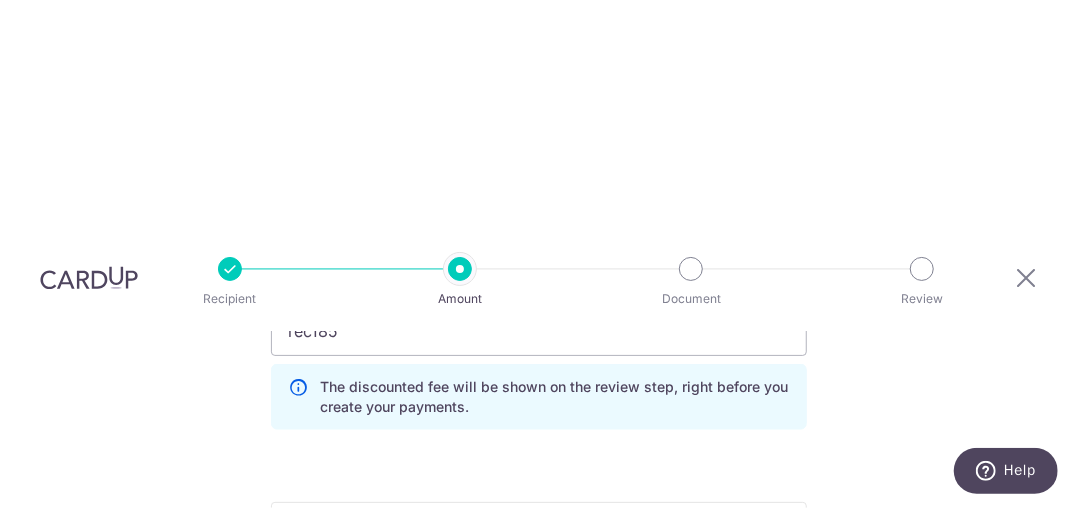 scroll, scrollTop: 1427, scrollLeft: 0, axis: vertical 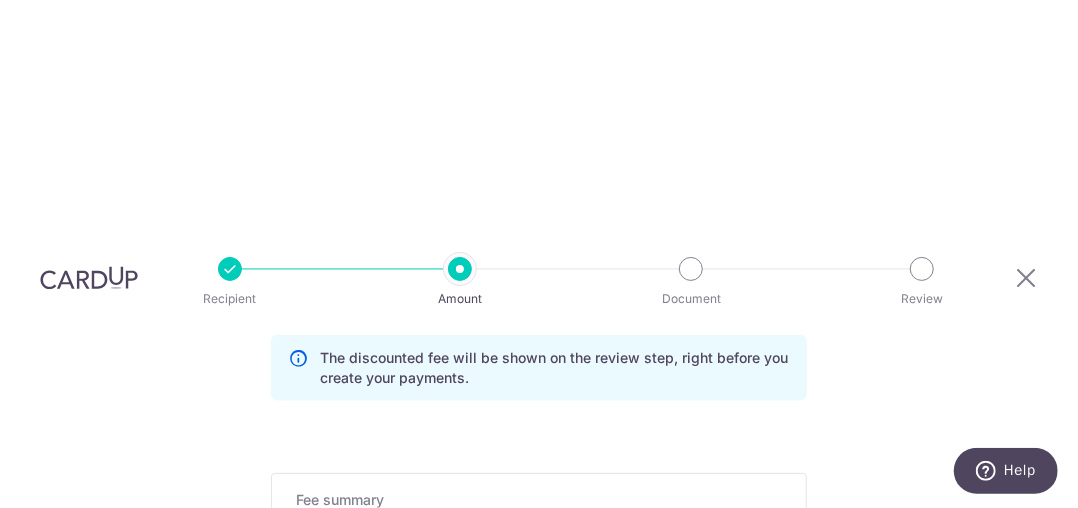 click on "Recipient Amount Document Review
Tell us more about your payment
Enter payment amount
SGD
686.70
686.70
Select Card
**** 1810
Add credit card
Your Cards
**** 1810
Secure 256-bit SSL" at bounding box center [539, 254] 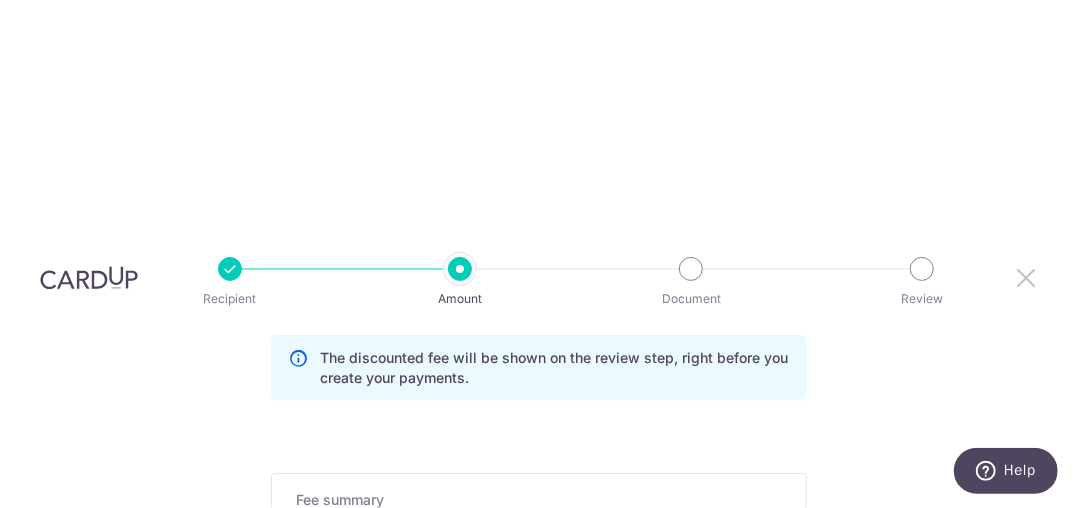 click at bounding box center [1026, 277] 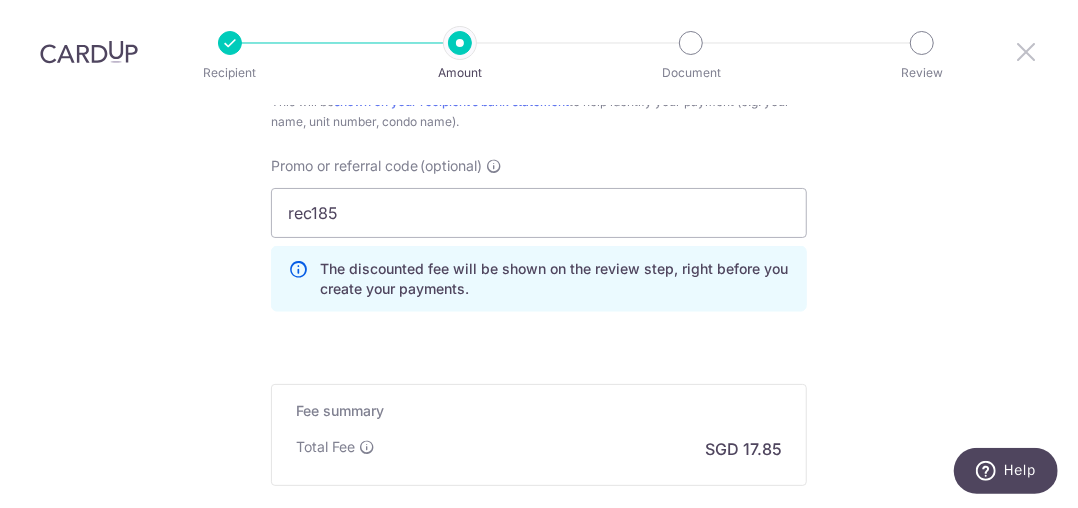 scroll, scrollTop: 1427, scrollLeft: 0, axis: vertical 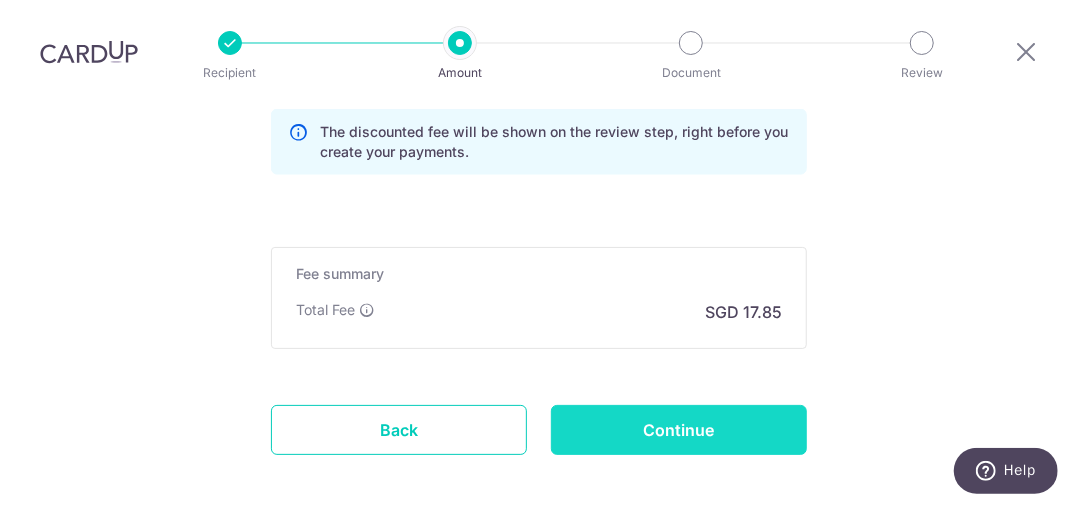 click on "Continue" at bounding box center [679, 430] 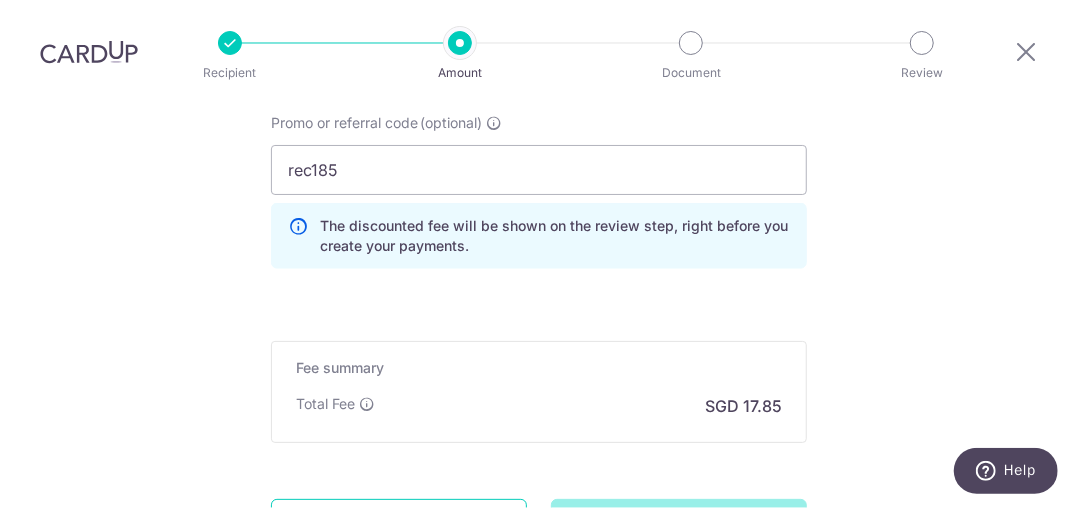 scroll, scrollTop: 1427, scrollLeft: 0, axis: vertical 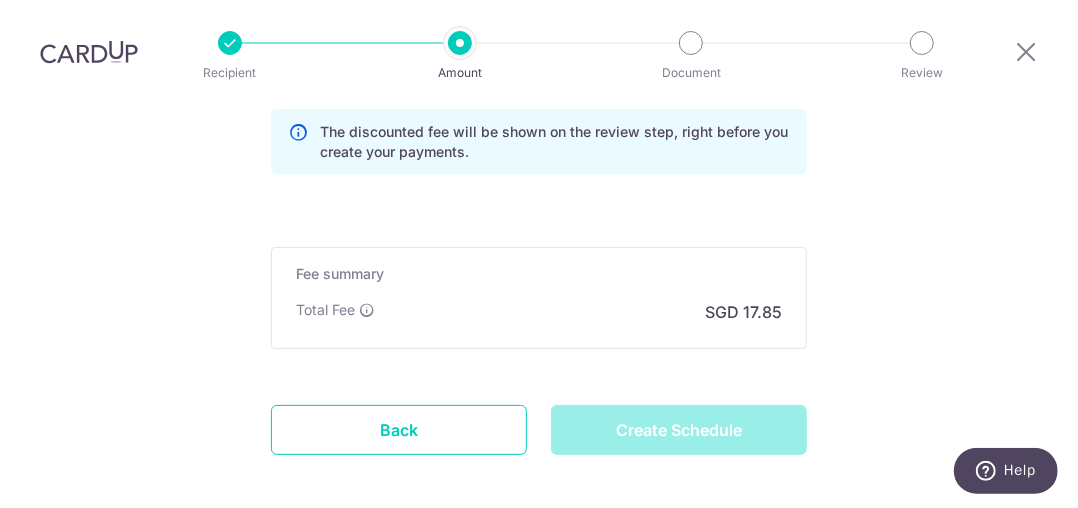 click on "Create Schedule" at bounding box center [679, 430] 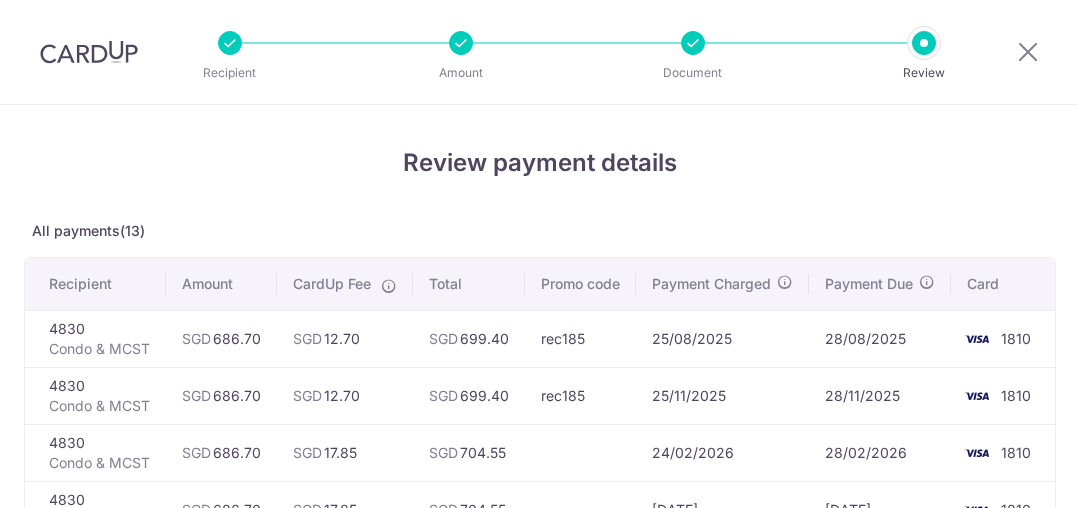 scroll, scrollTop: 0, scrollLeft: 0, axis: both 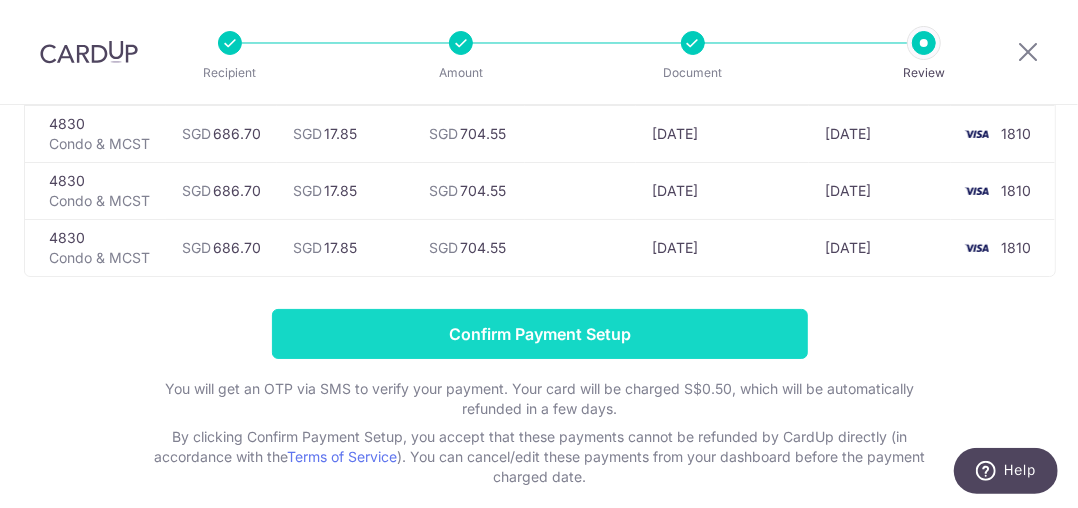 click on "Confirm Payment Setup" at bounding box center (540, 334) 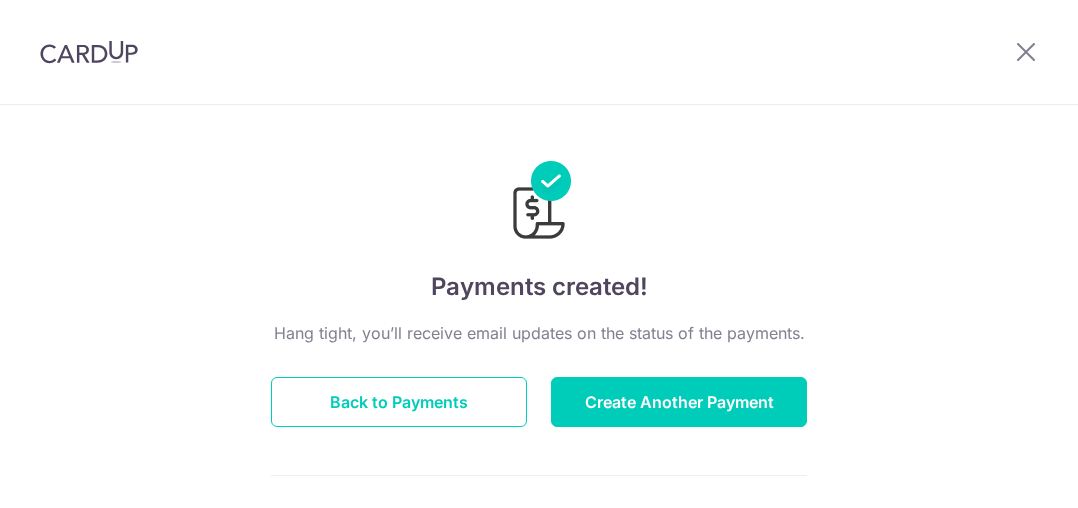 scroll, scrollTop: 0, scrollLeft: 0, axis: both 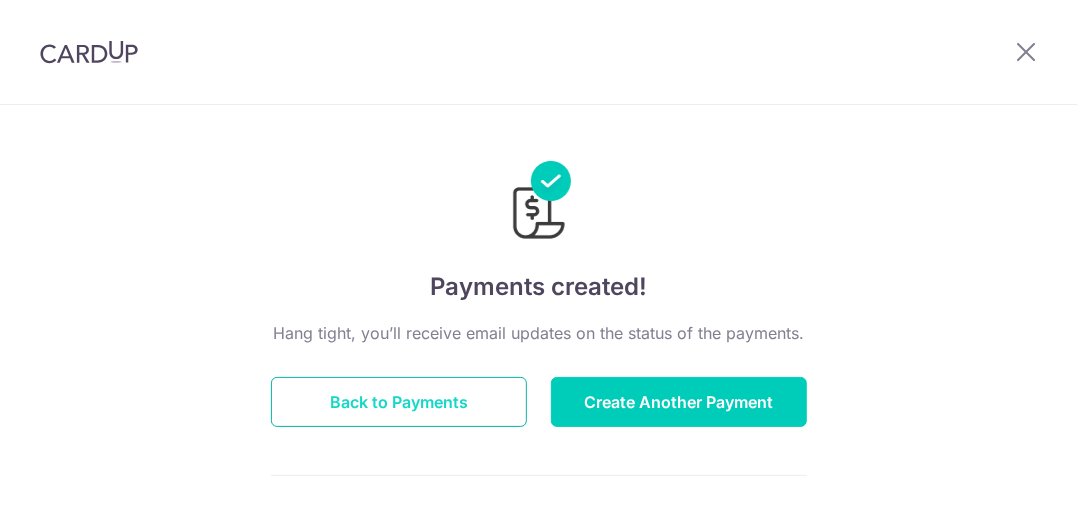click on "Back to Payments" at bounding box center [399, 402] 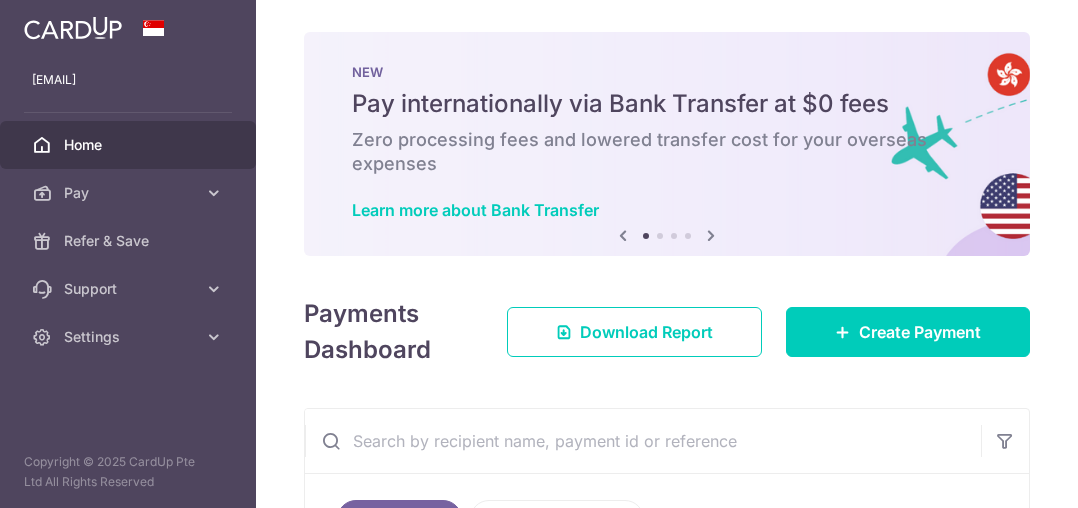 scroll, scrollTop: 0, scrollLeft: 0, axis: both 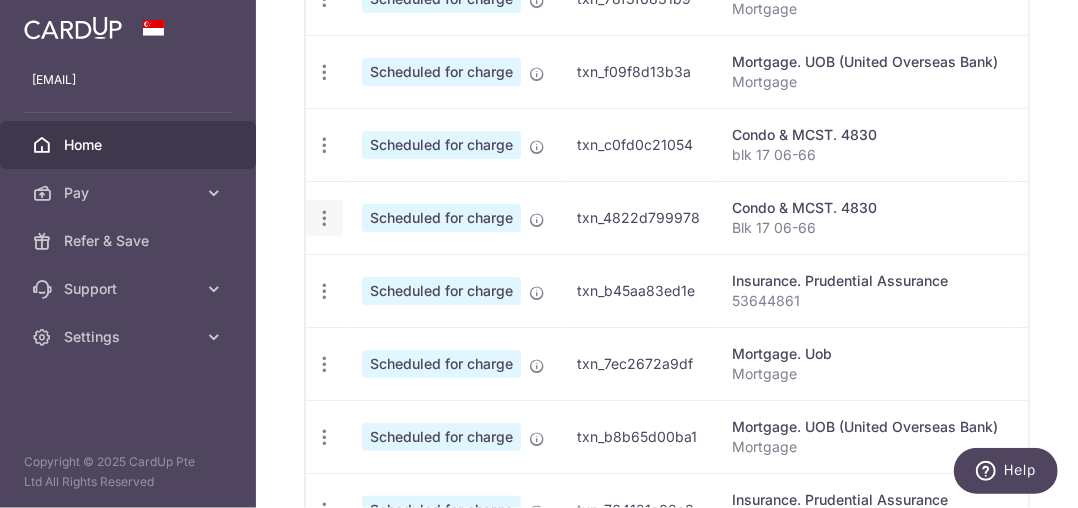 click at bounding box center [324, -74] 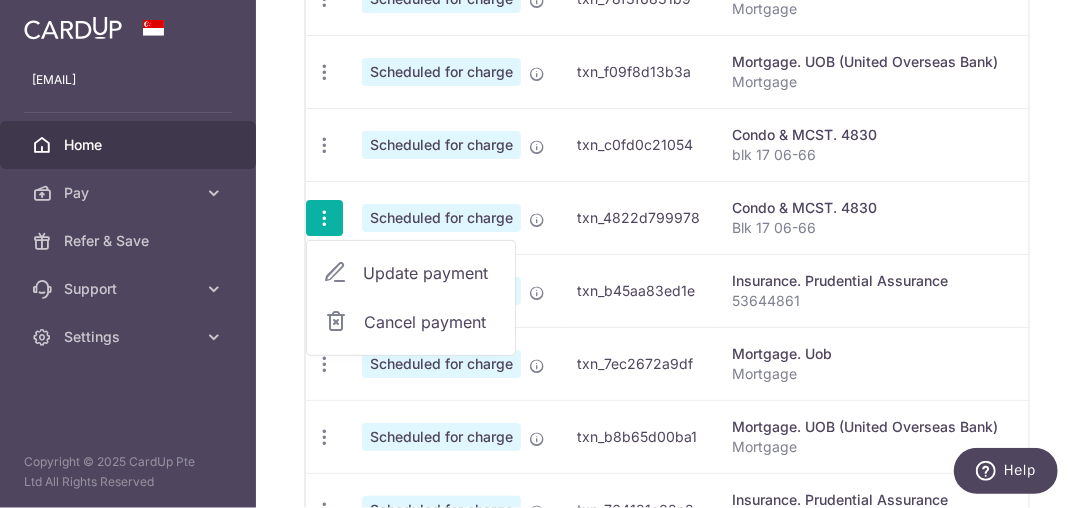 click on "Cancel payment" at bounding box center [431, 322] 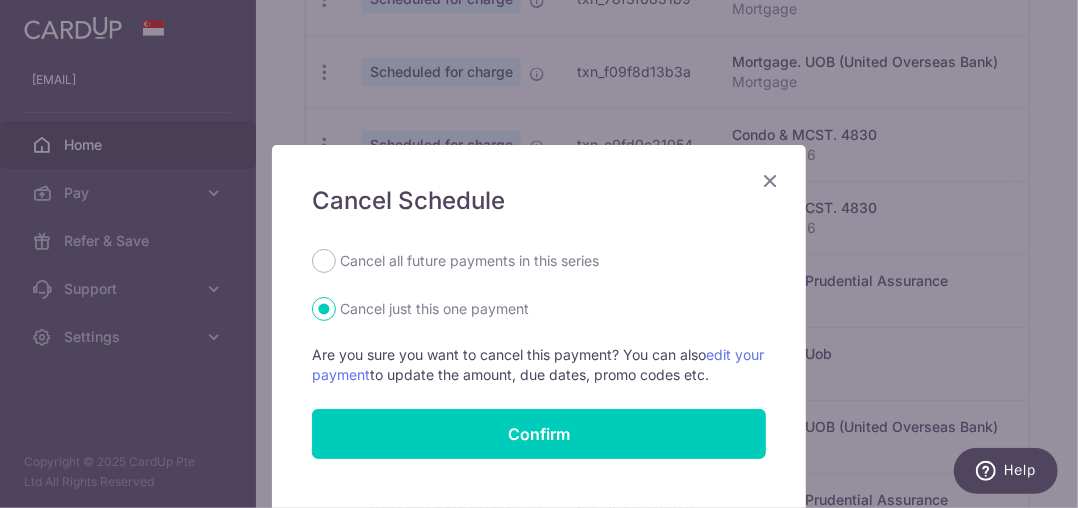 click on "Cancel all future payments in this series" at bounding box center [469, 261] 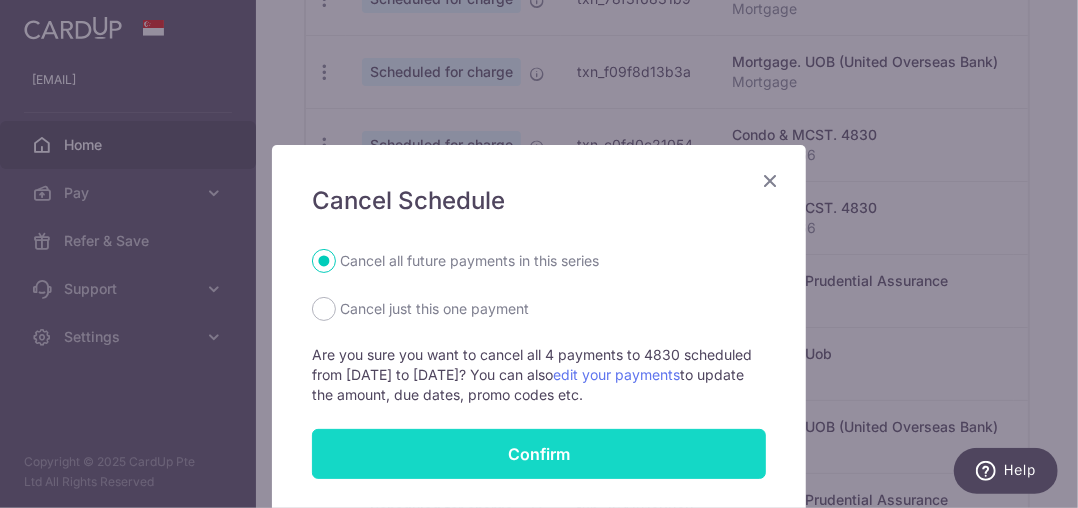 click on "Confirm" at bounding box center (539, 454) 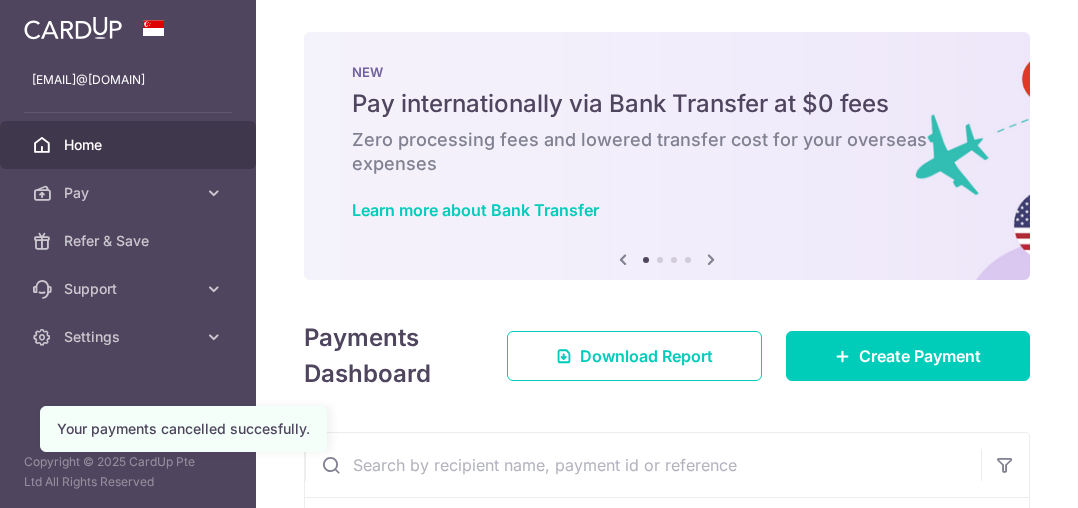 scroll, scrollTop: 0, scrollLeft: 0, axis: both 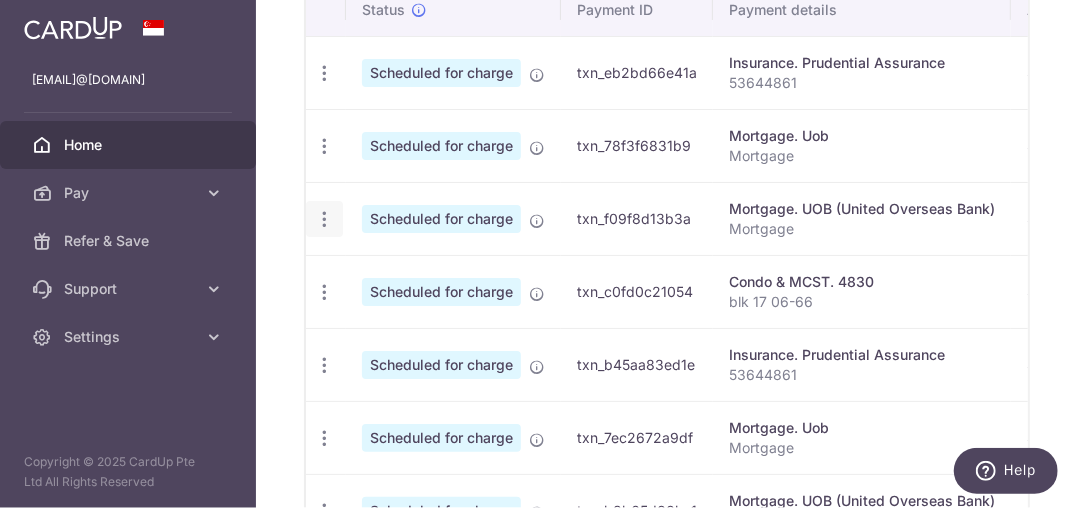 click at bounding box center [324, 73] 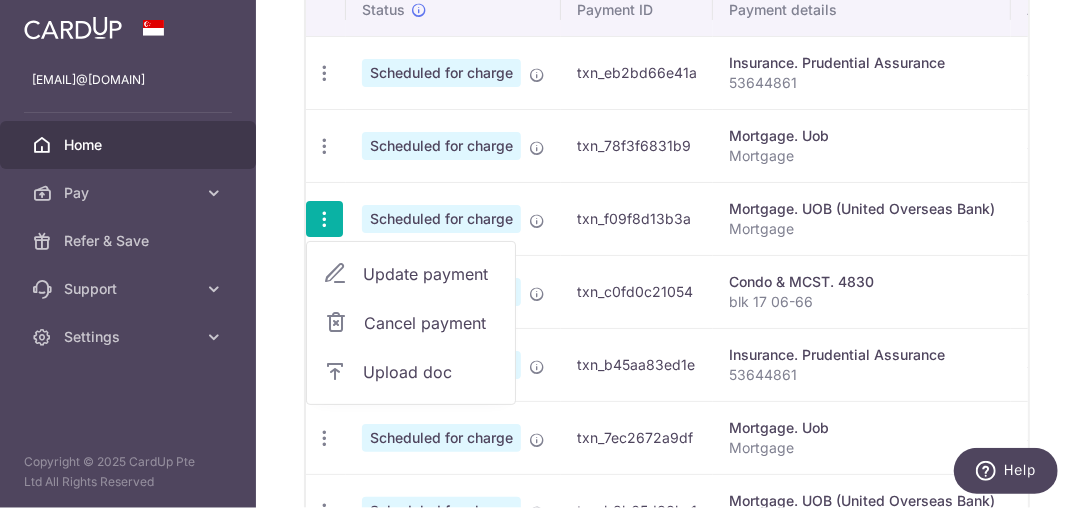 click on "Update payment" at bounding box center (431, 274) 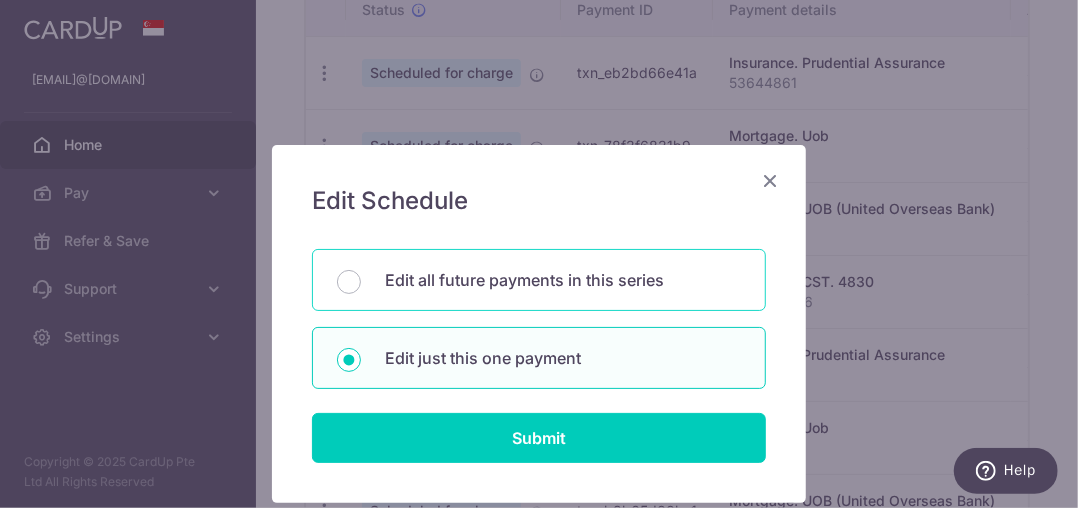 click on "Edit all future payments in this series" at bounding box center (563, 280) 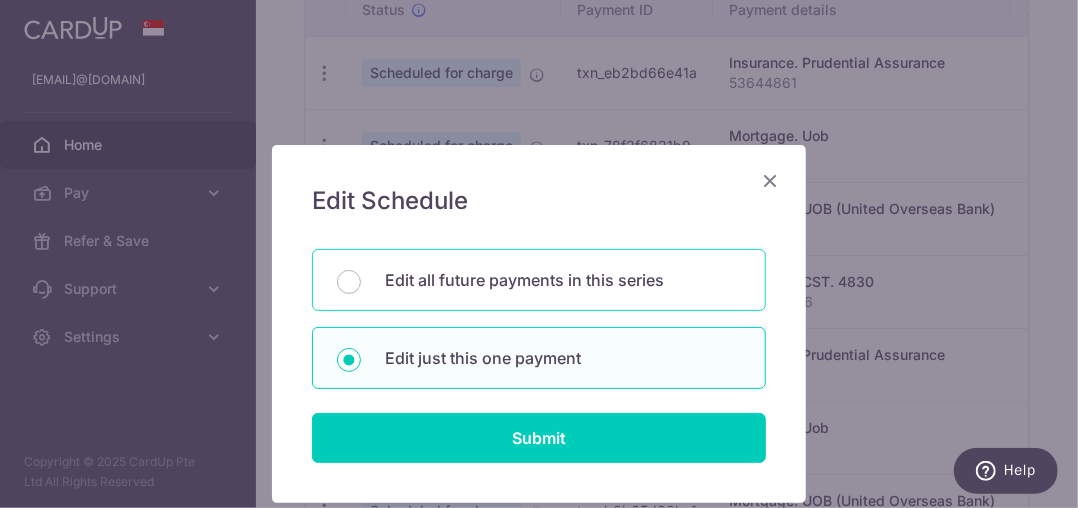 radio on "true" 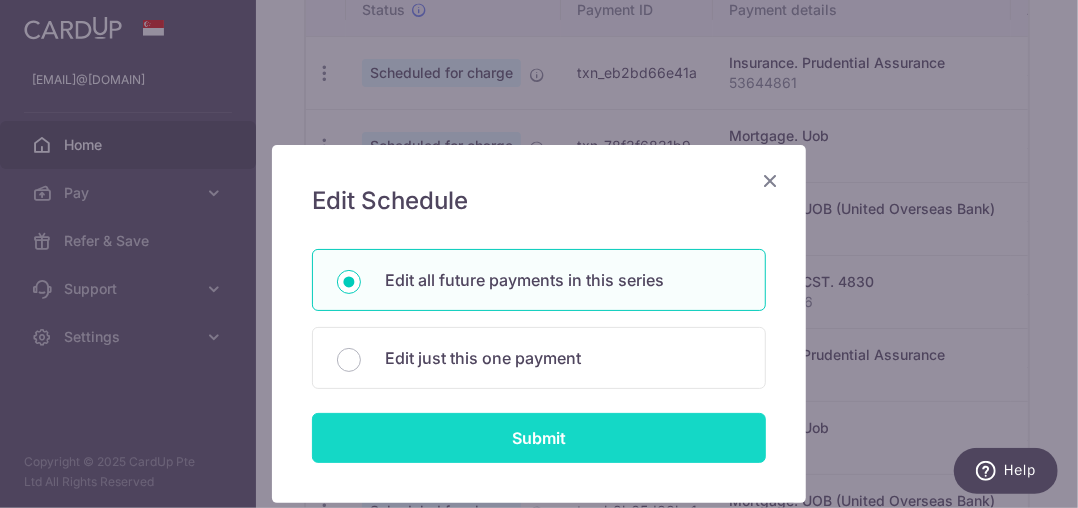 click on "Submit" at bounding box center [539, 438] 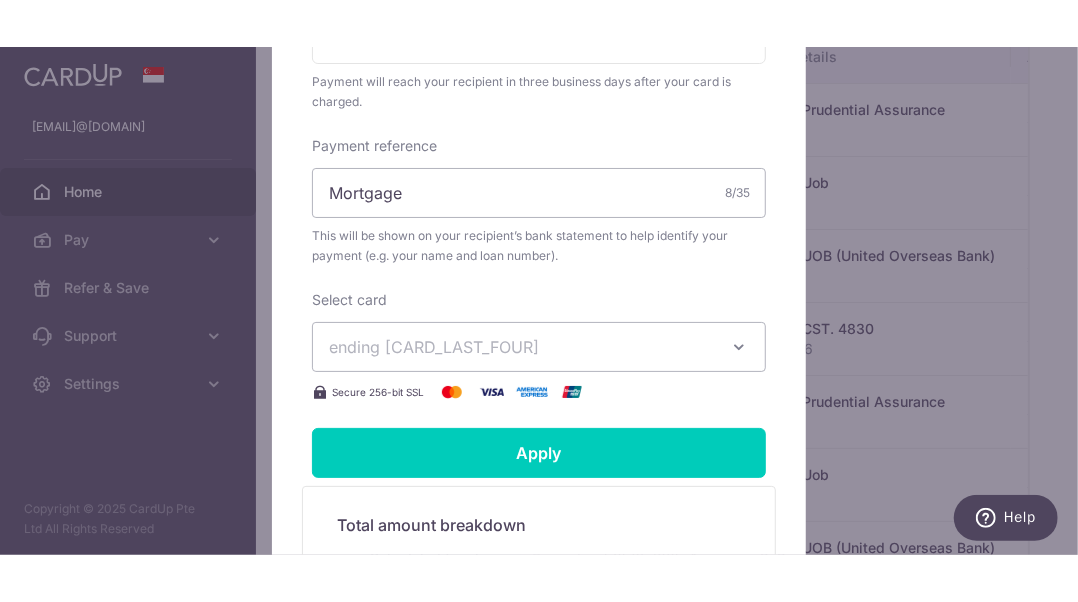 scroll, scrollTop: 667, scrollLeft: 0, axis: vertical 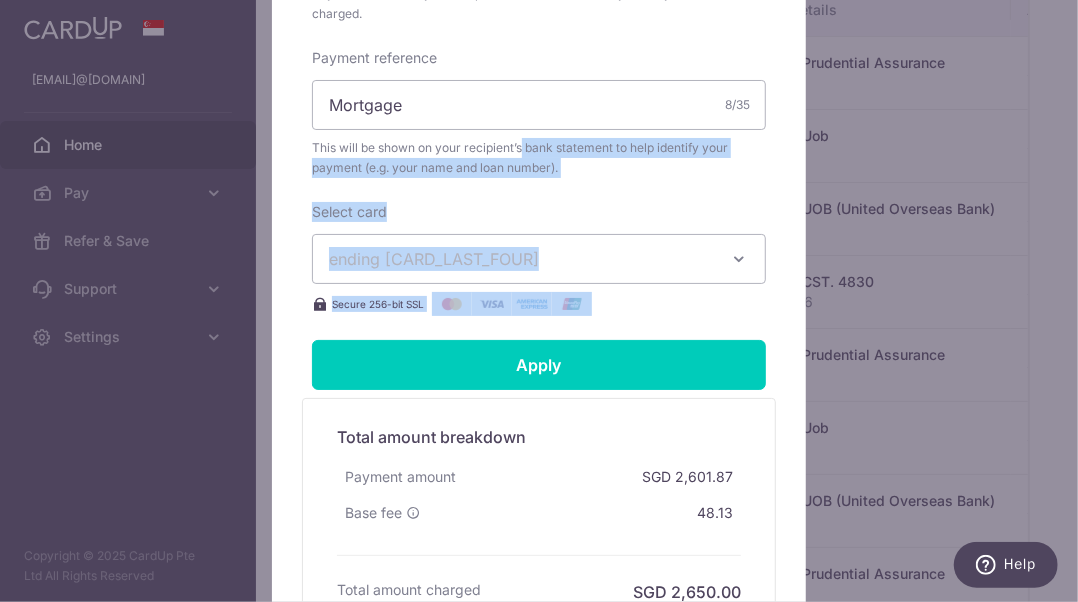 click on "Edit payment
By clicking apply,  you will make changes to all  7  payments to  UOB (United Overseas Bank)  scheduled from
[DATE] to [DATE] .
By clicking below, you confirm you are editing this payment to  UOB (United Overseas Bank)  on
[DATE] .
SGD" at bounding box center [539, 301] 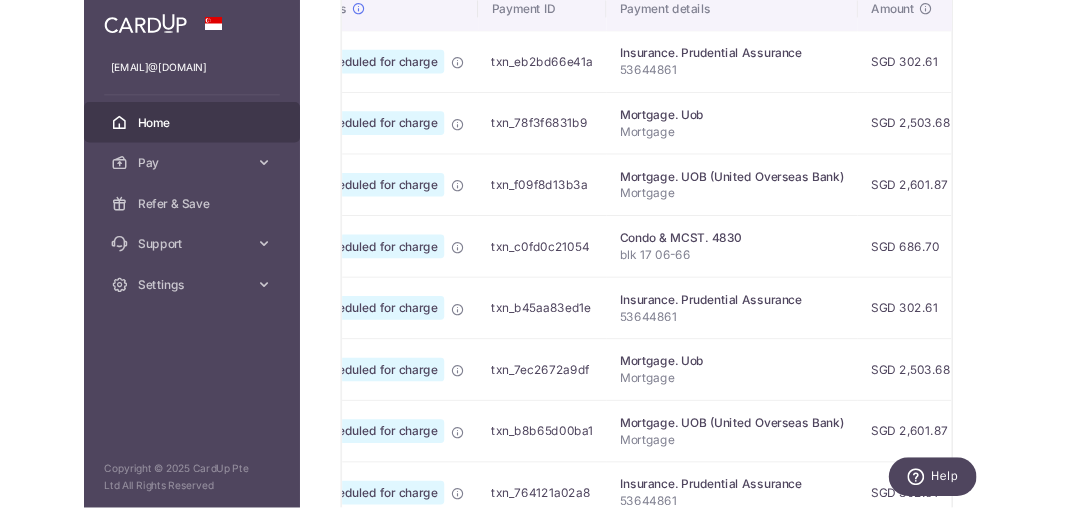 scroll, scrollTop: 0, scrollLeft: 0, axis: both 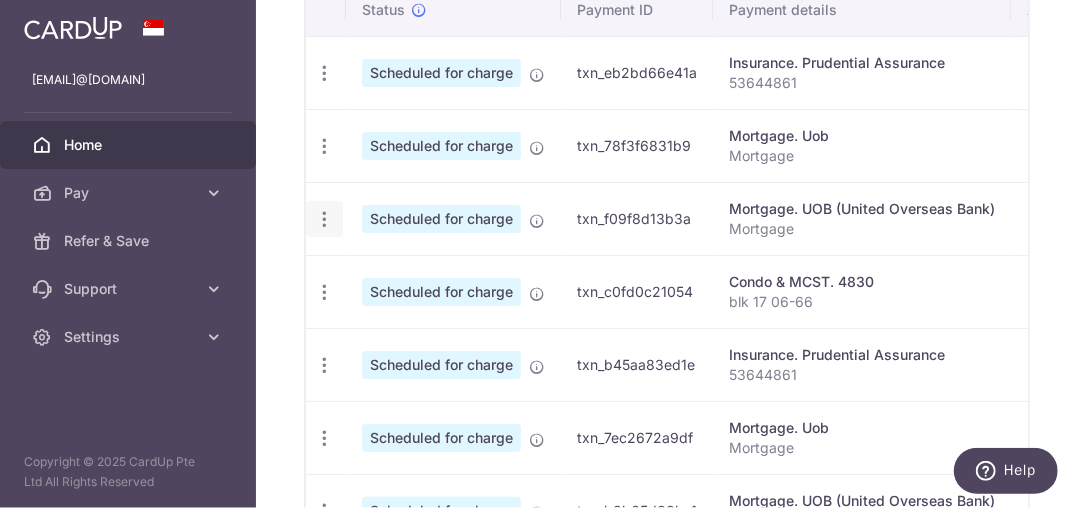 click at bounding box center [324, 73] 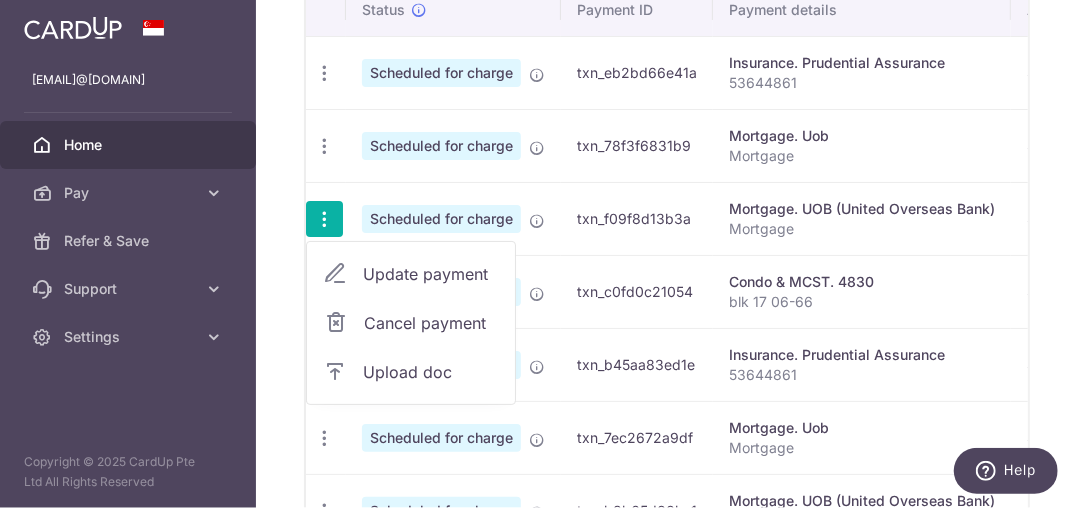 click on "Update payment" at bounding box center [431, 274] 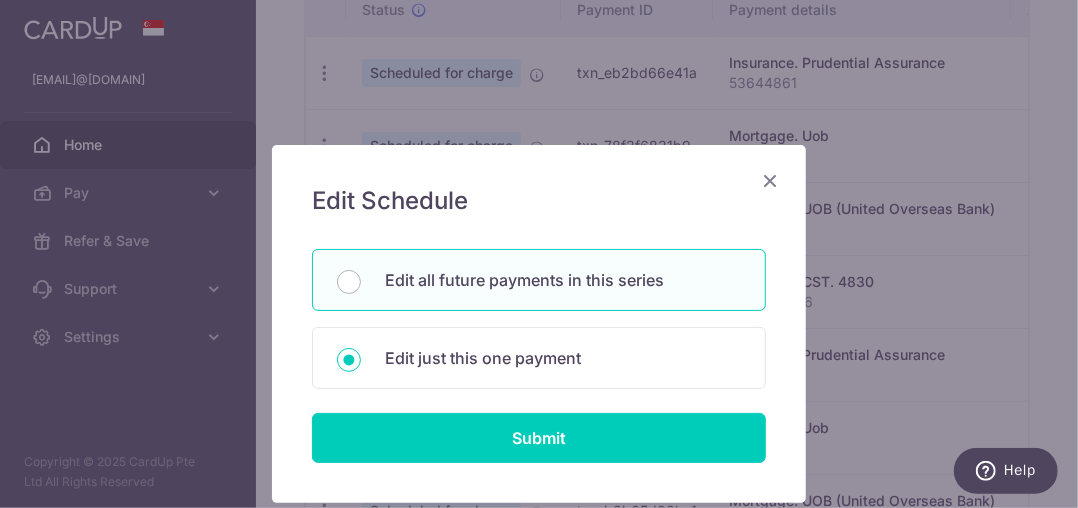 click on "Edit all future payments in this series" at bounding box center [563, 280] 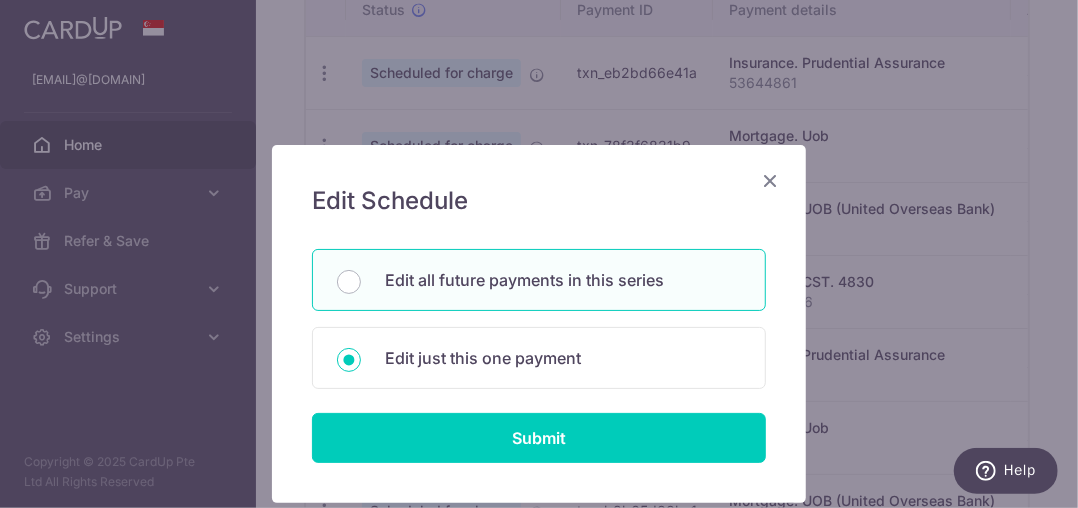 radio on "true" 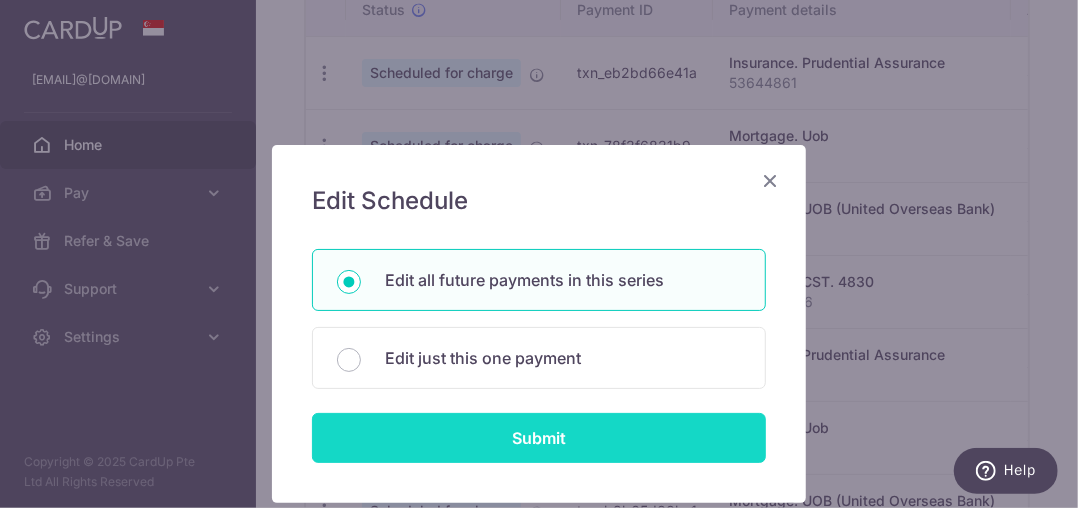 click on "Submit" at bounding box center [539, 438] 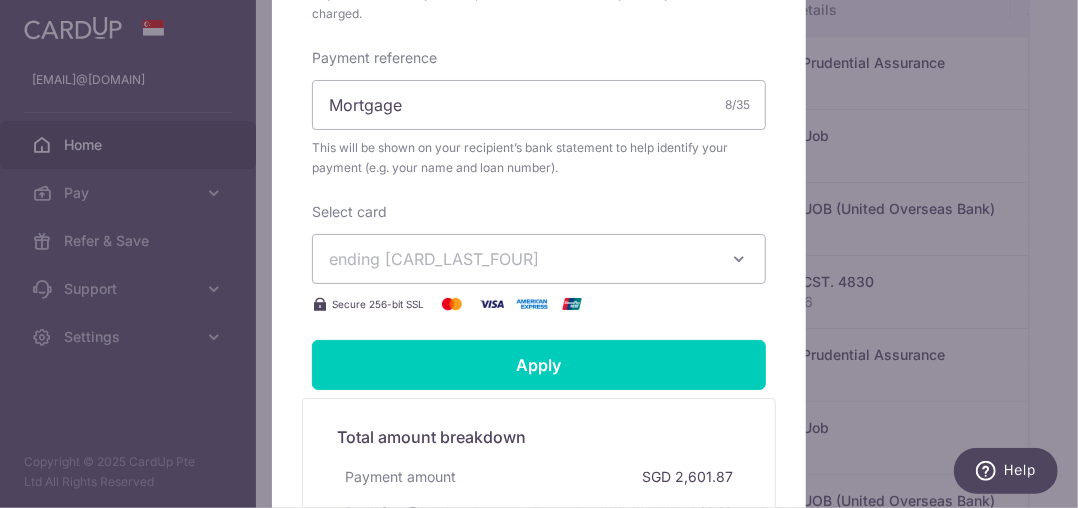 scroll, scrollTop: 0, scrollLeft: 0, axis: both 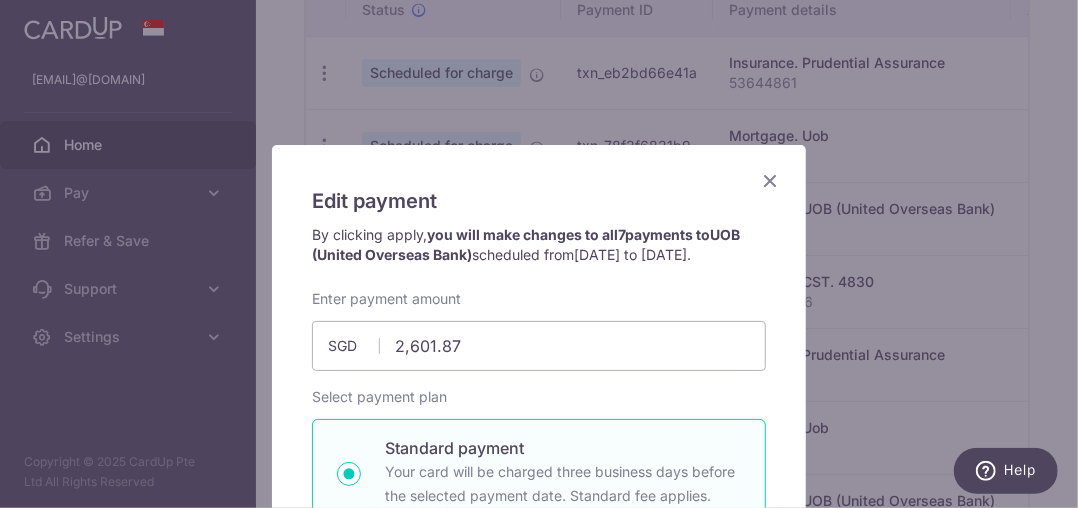 click at bounding box center [770, 180] 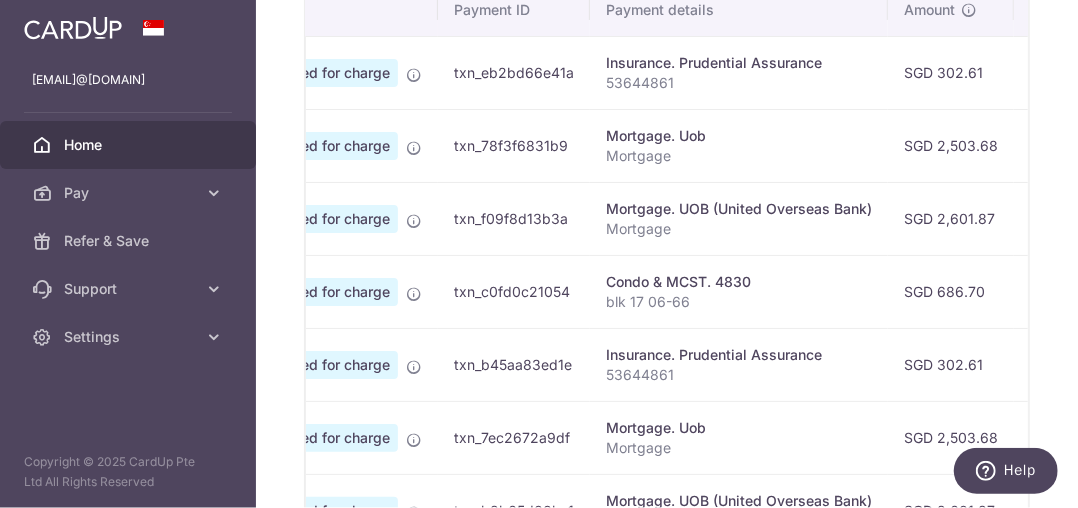 scroll, scrollTop: 0, scrollLeft: 0, axis: both 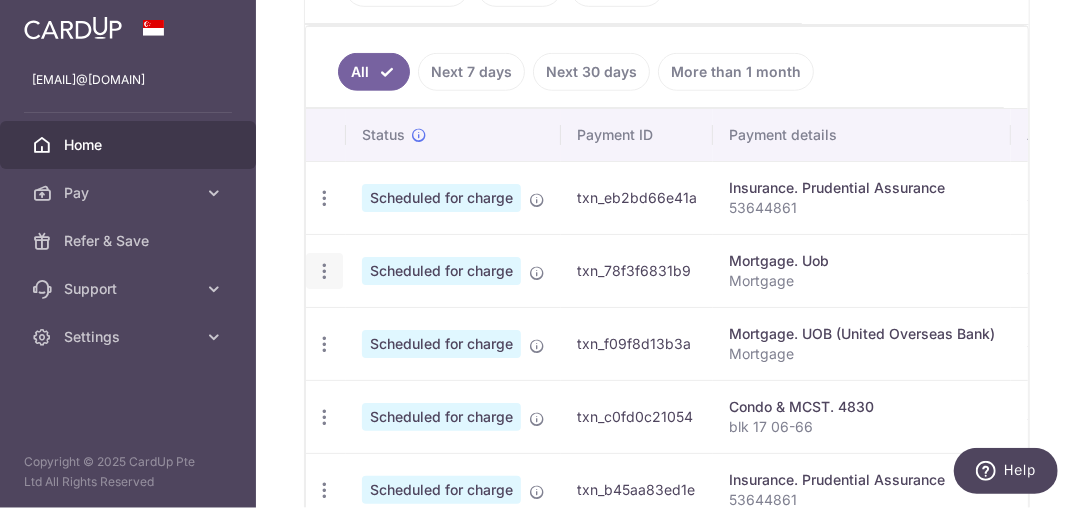 click at bounding box center (324, 198) 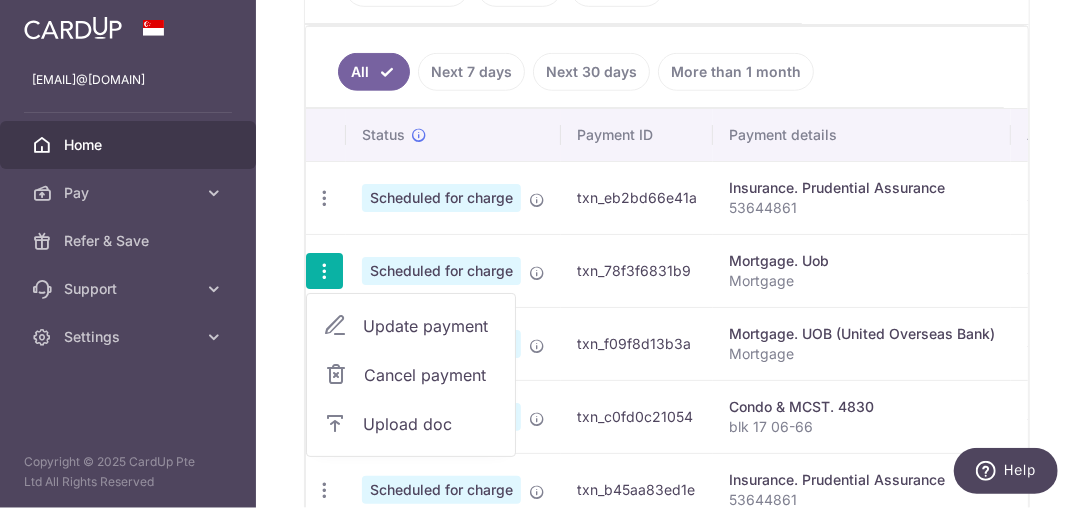 click on "Update payment" at bounding box center (411, 326) 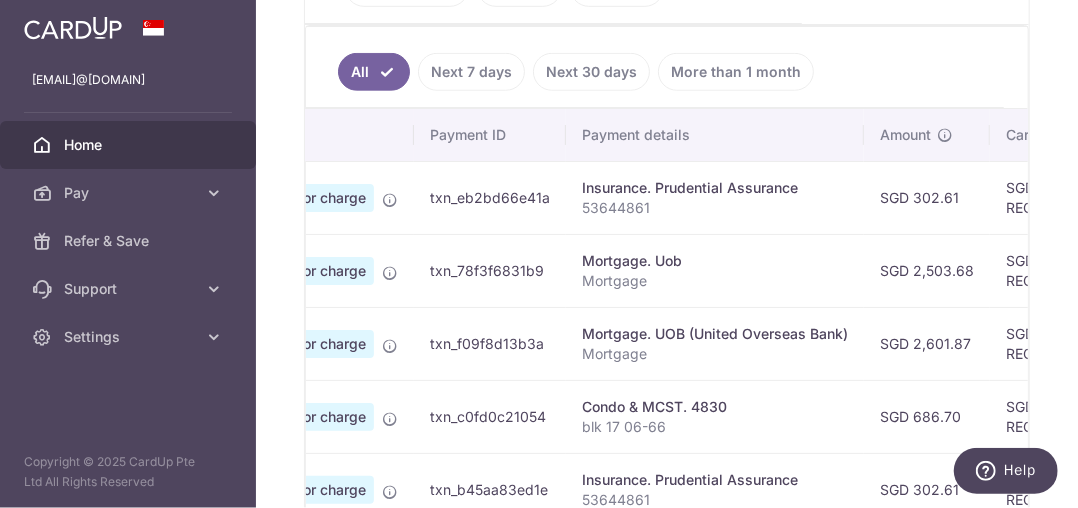 scroll, scrollTop: 0, scrollLeft: 0, axis: both 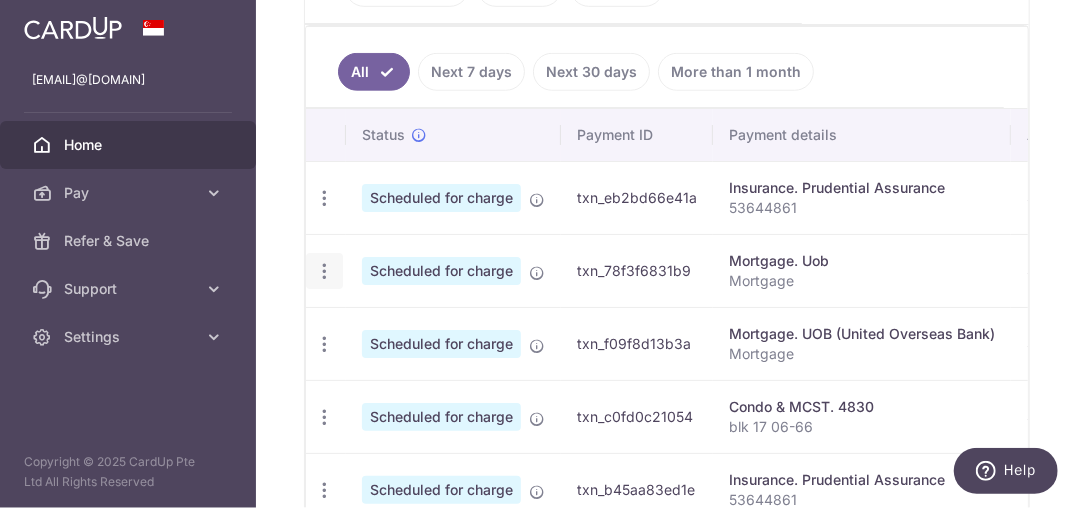 click at bounding box center (324, 198) 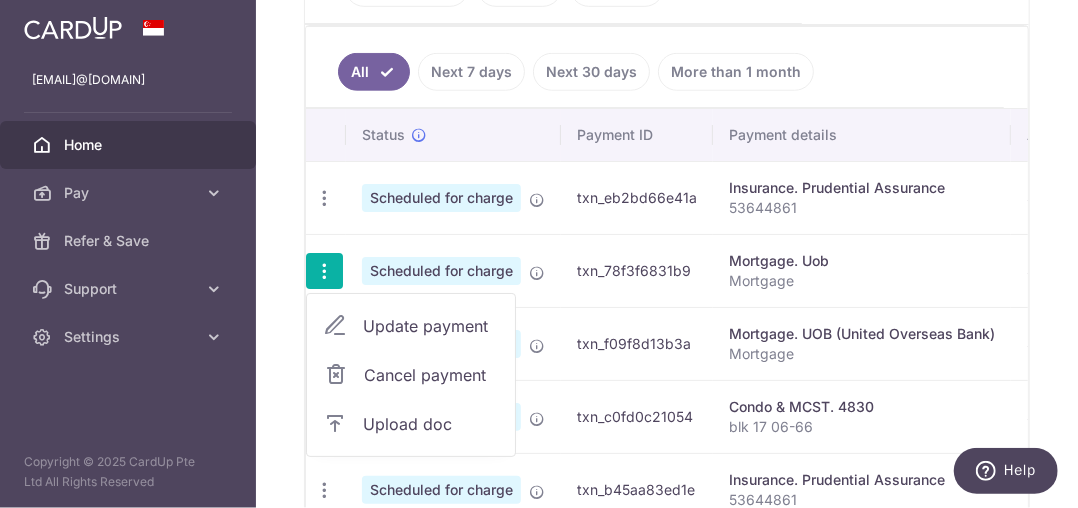 click on "Update payment" at bounding box center (431, 326) 